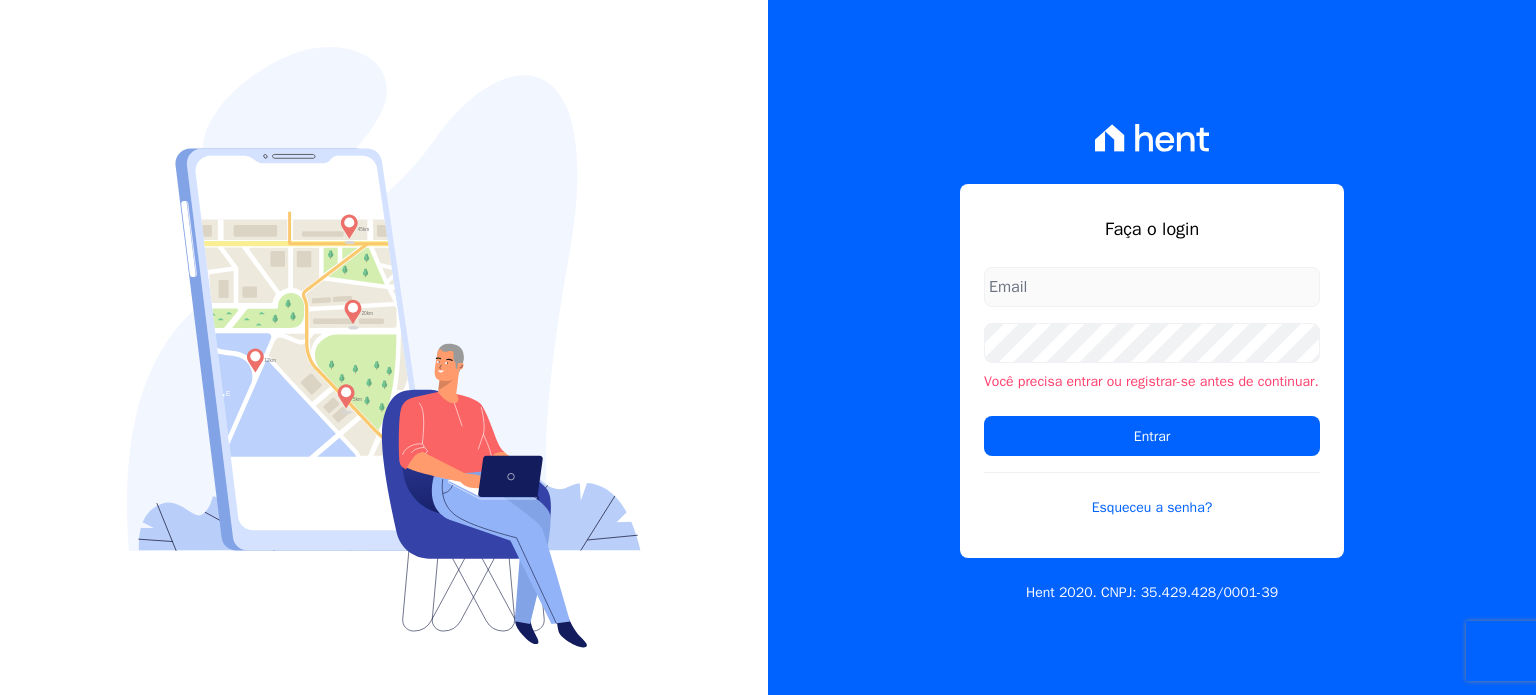 scroll, scrollTop: 0, scrollLeft: 0, axis: both 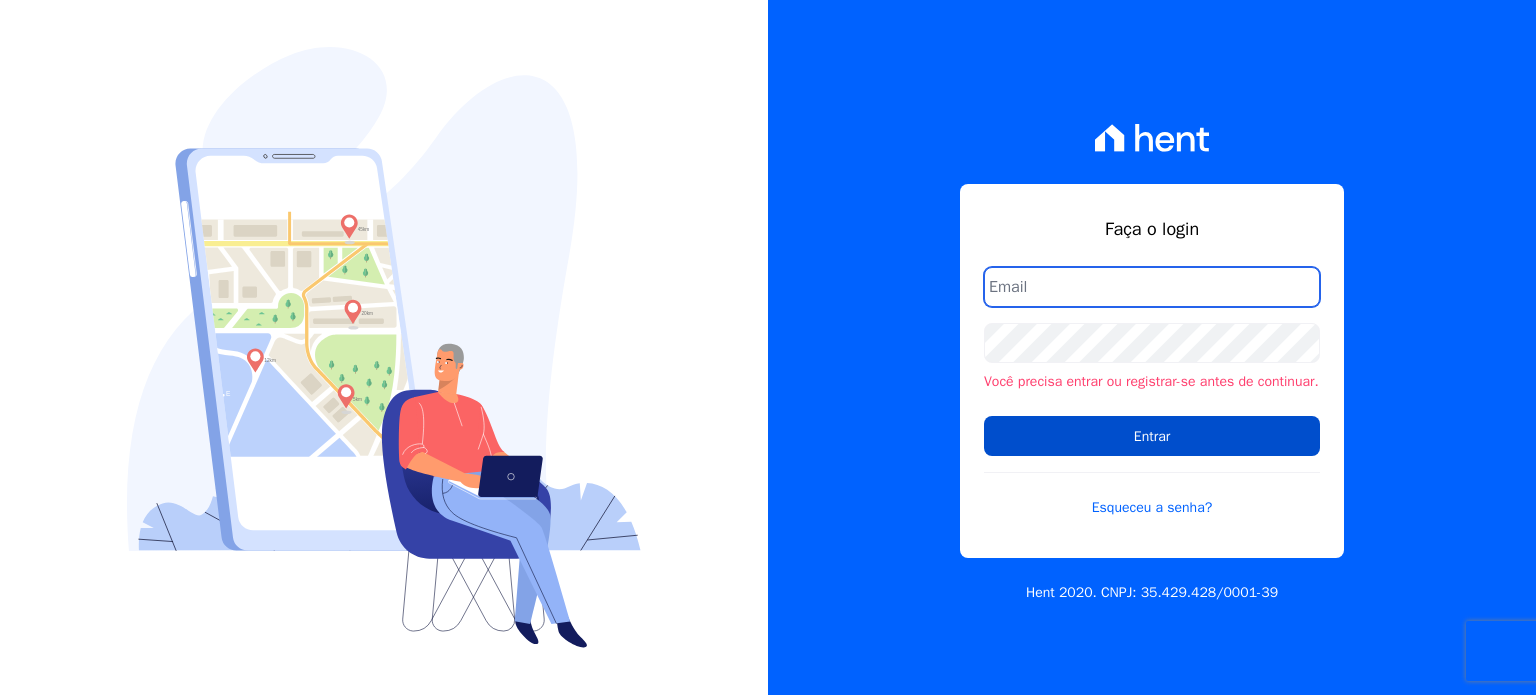 type on "administracao@[EMAIL]" 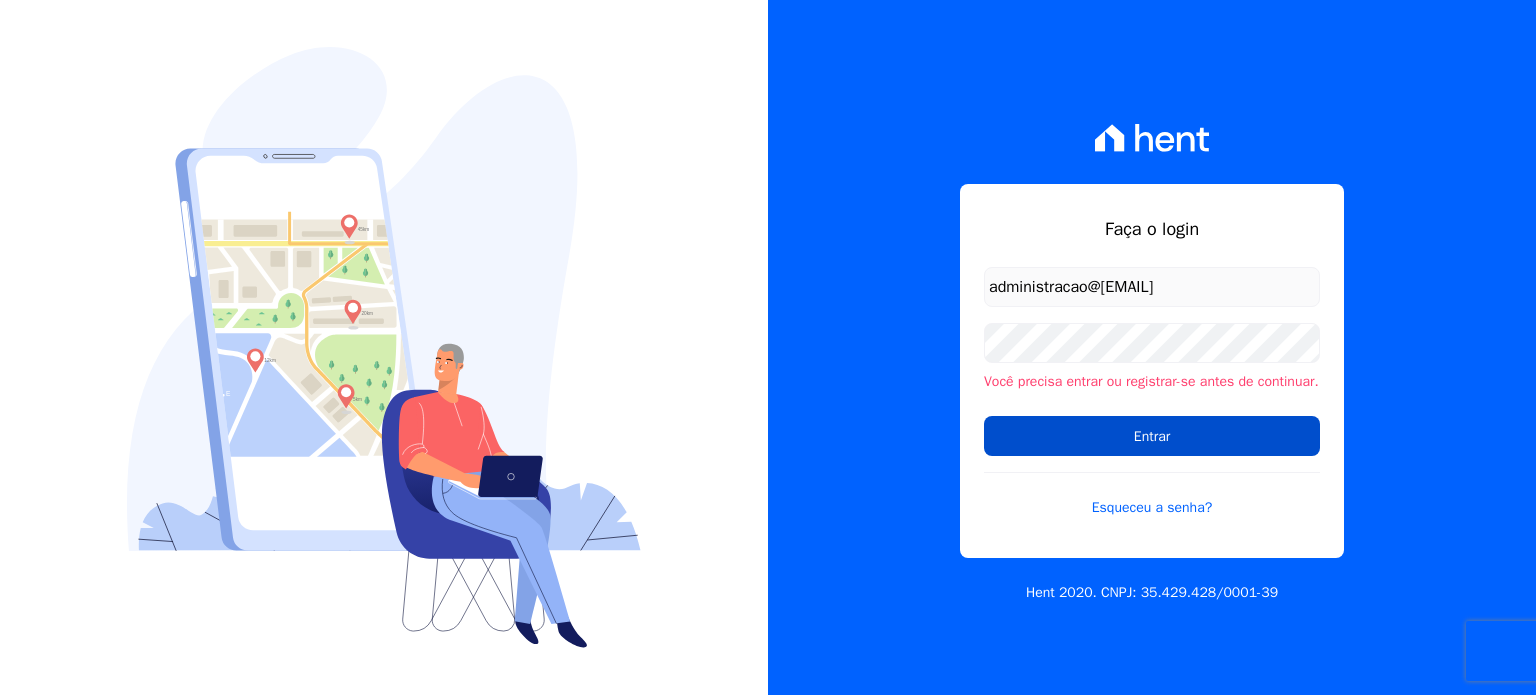 click on "Entrar" at bounding box center (1152, 436) 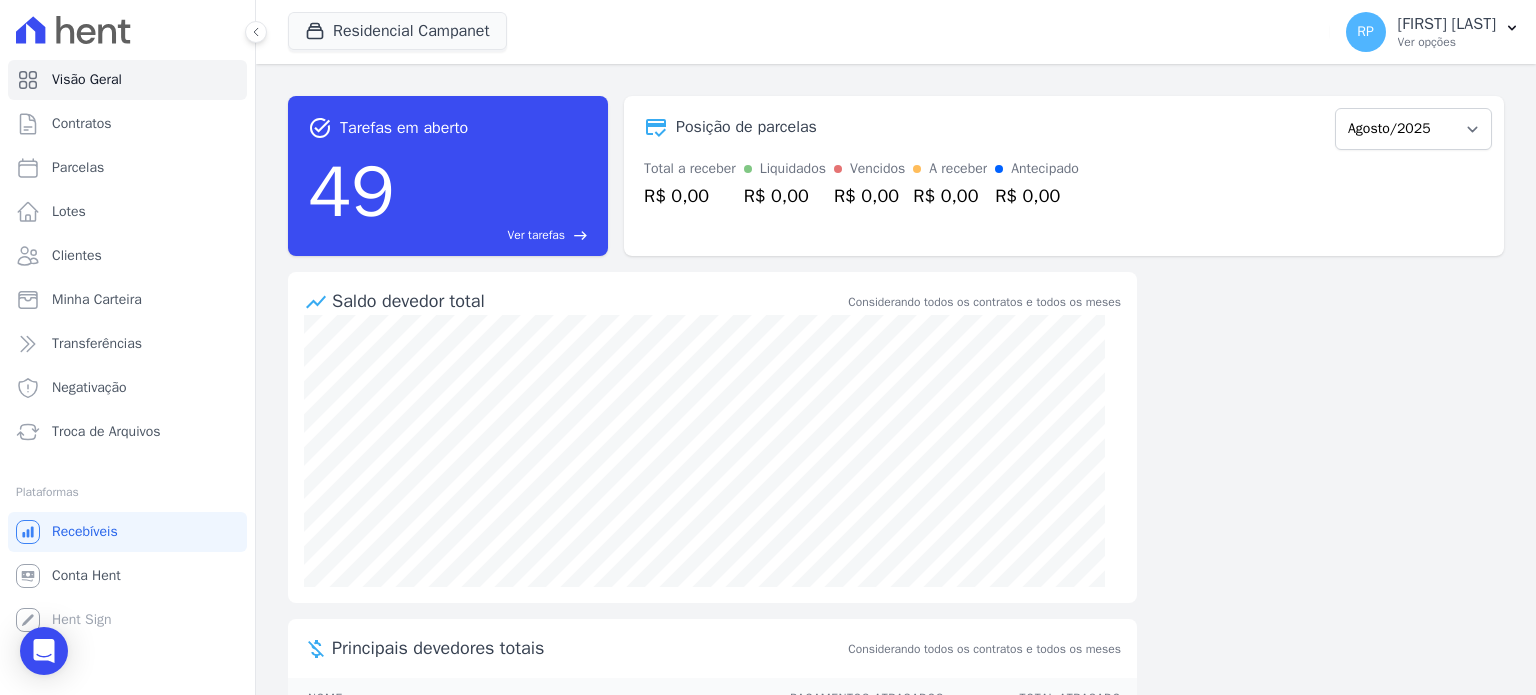 scroll, scrollTop: 0, scrollLeft: 0, axis: both 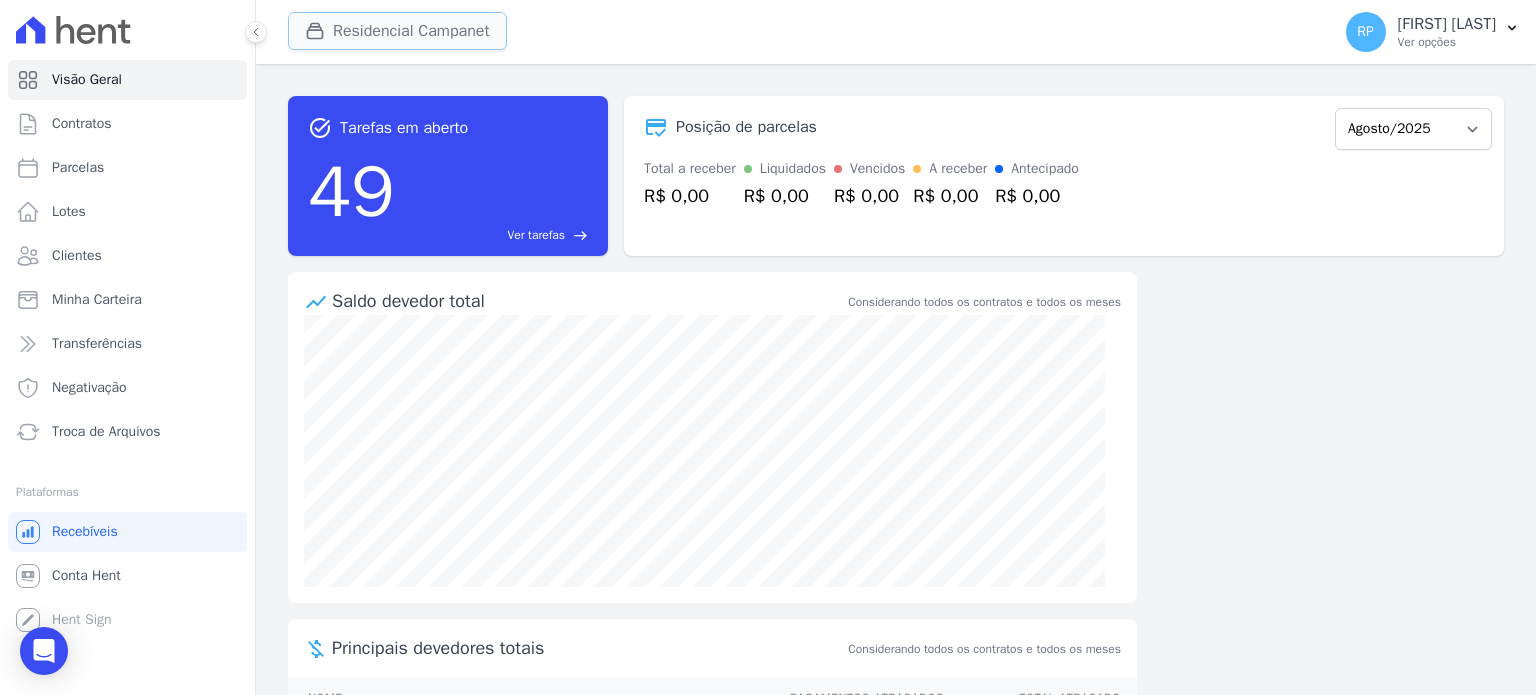 click on "Residencial Campanet" at bounding box center [397, 31] 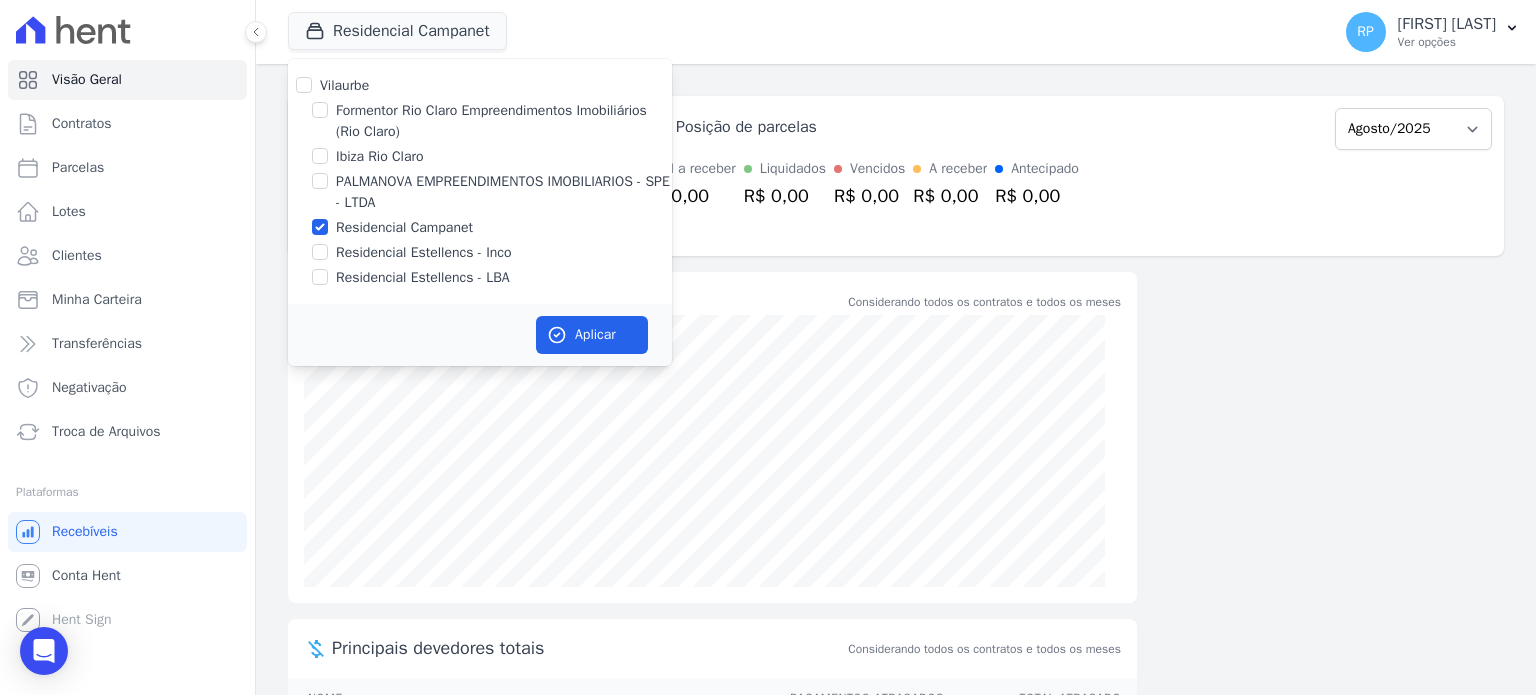 click on "Ibiza Rio Claro" at bounding box center (380, 156) 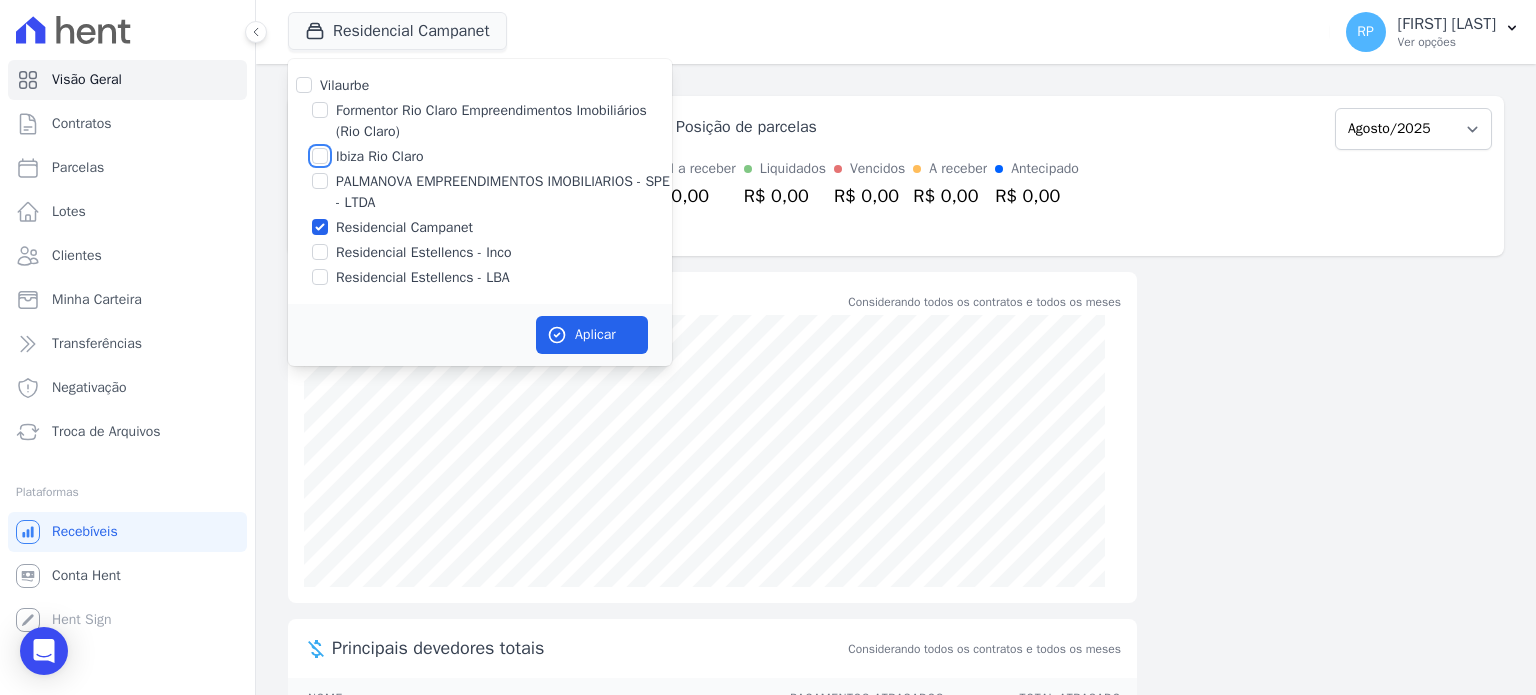 click on "Ibiza Rio Claro" at bounding box center (320, 156) 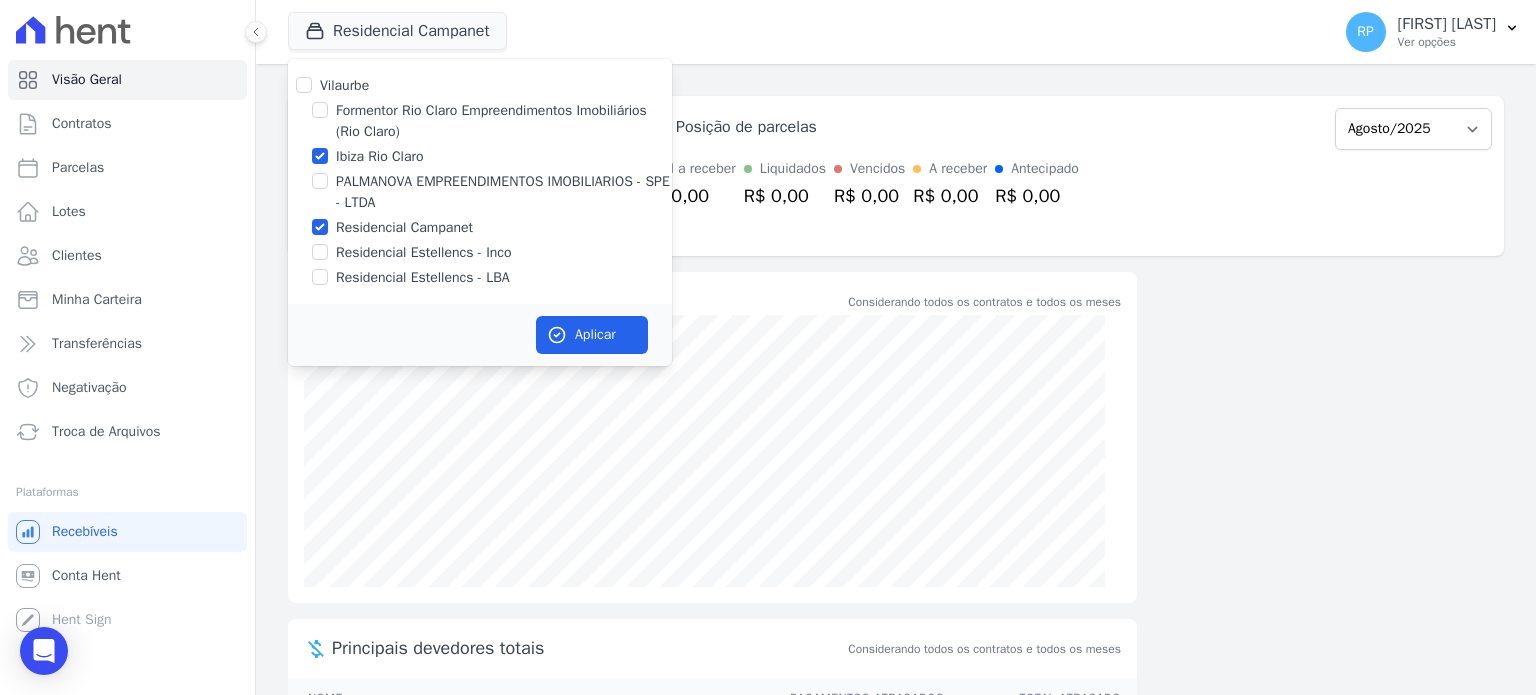 click on "Residencial Campanet" at bounding box center [404, 227] 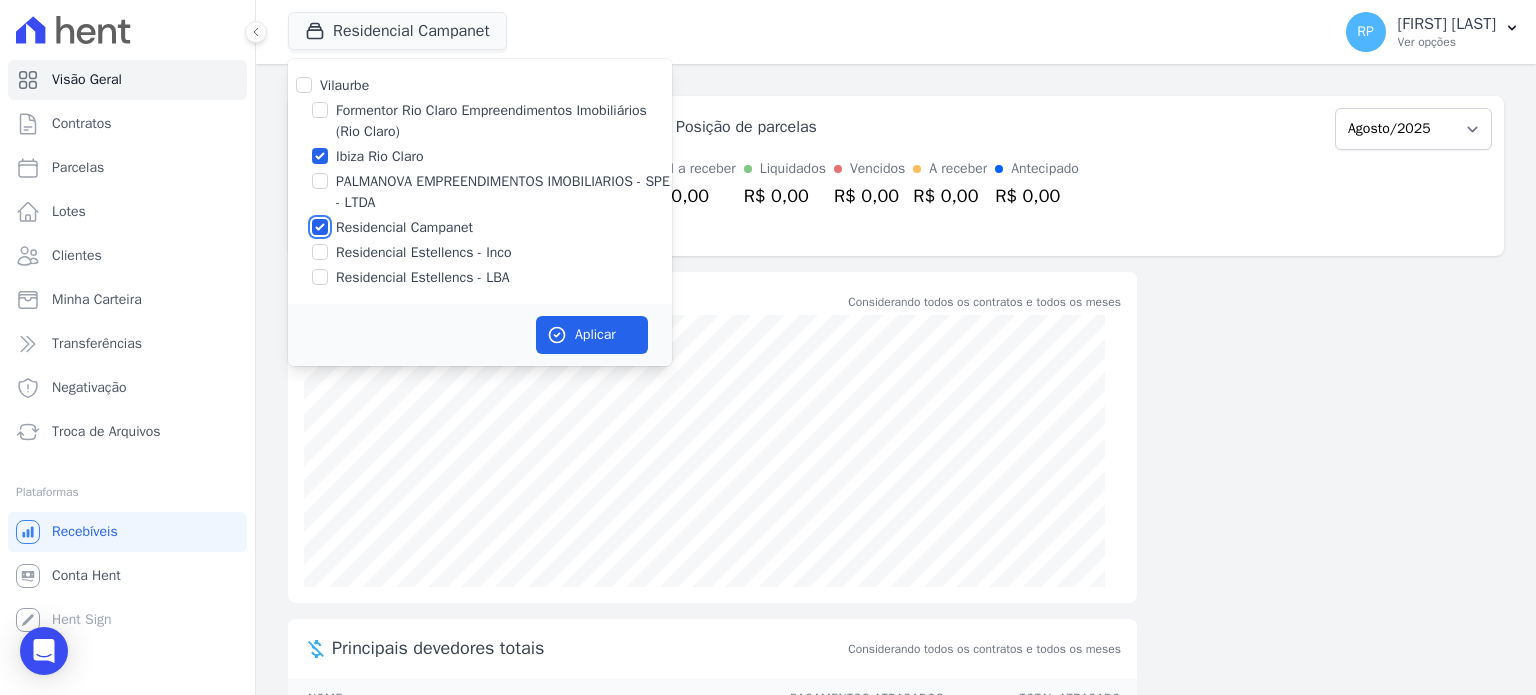 click on "Residencial Campanet" at bounding box center [320, 227] 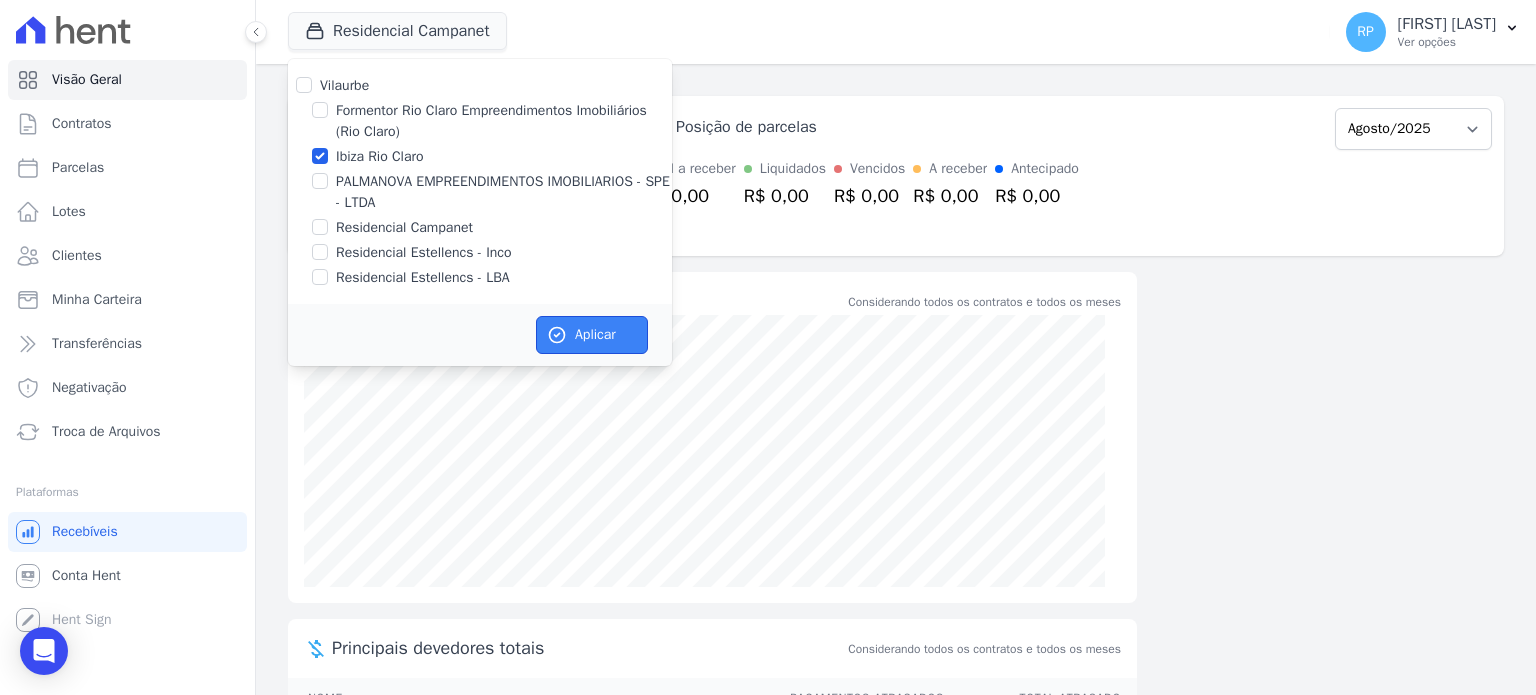 click on "Aplicar" at bounding box center (592, 335) 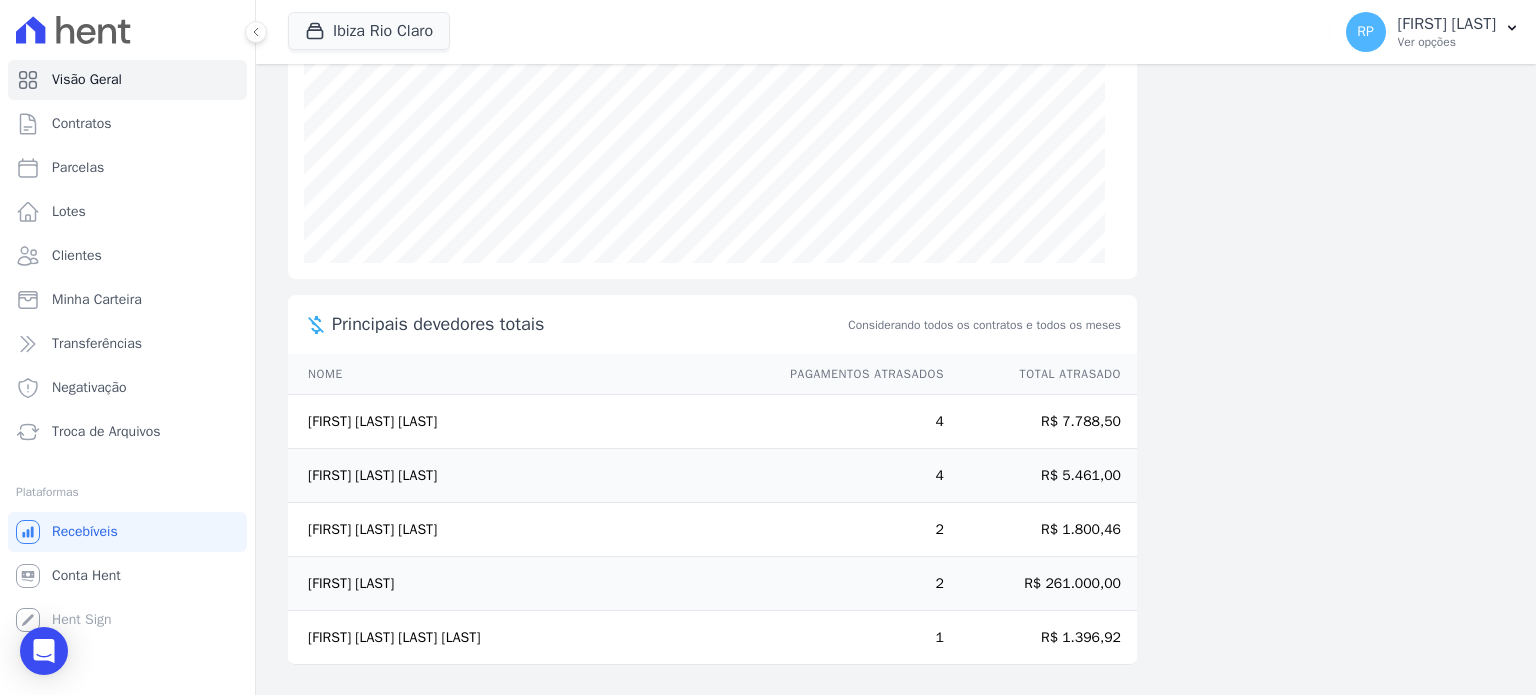 scroll, scrollTop: 0, scrollLeft: 0, axis: both 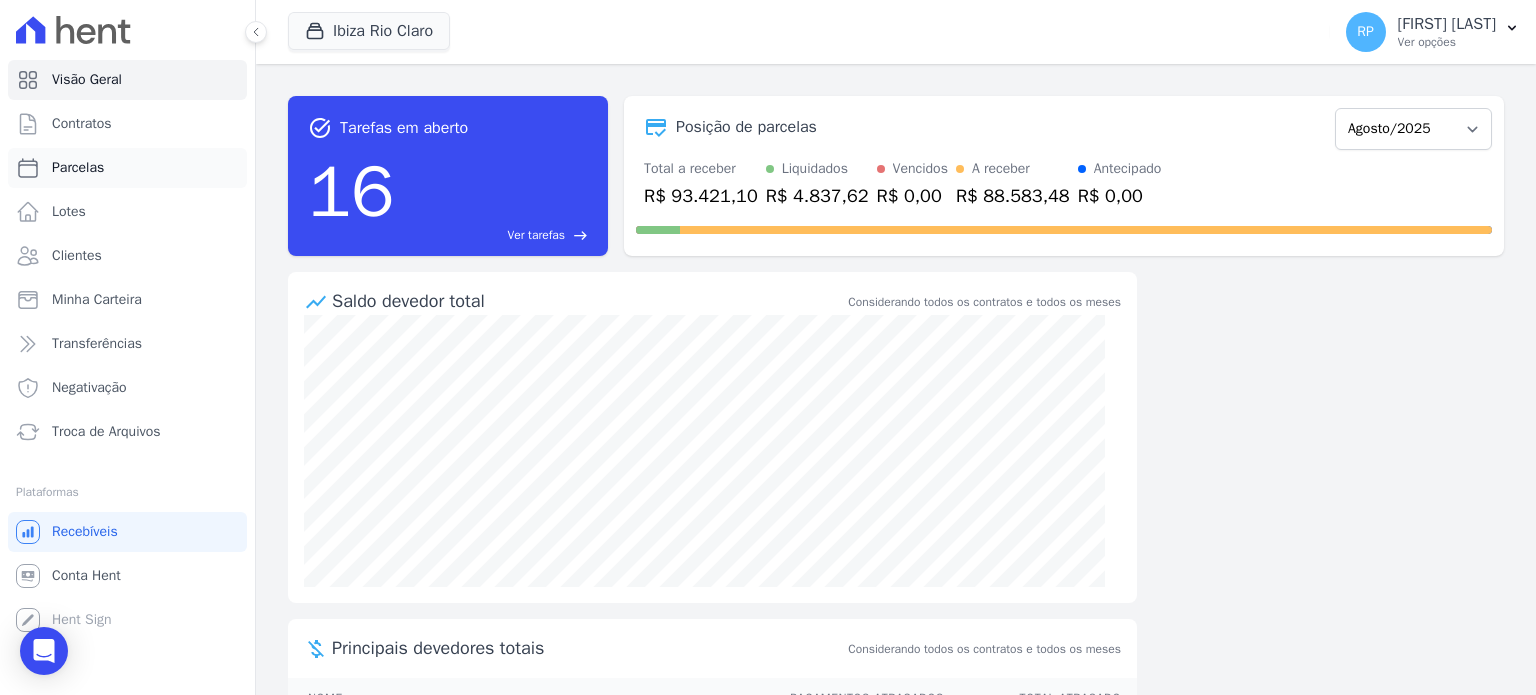 click on "Parcelas" at bounding box center [78, 168] 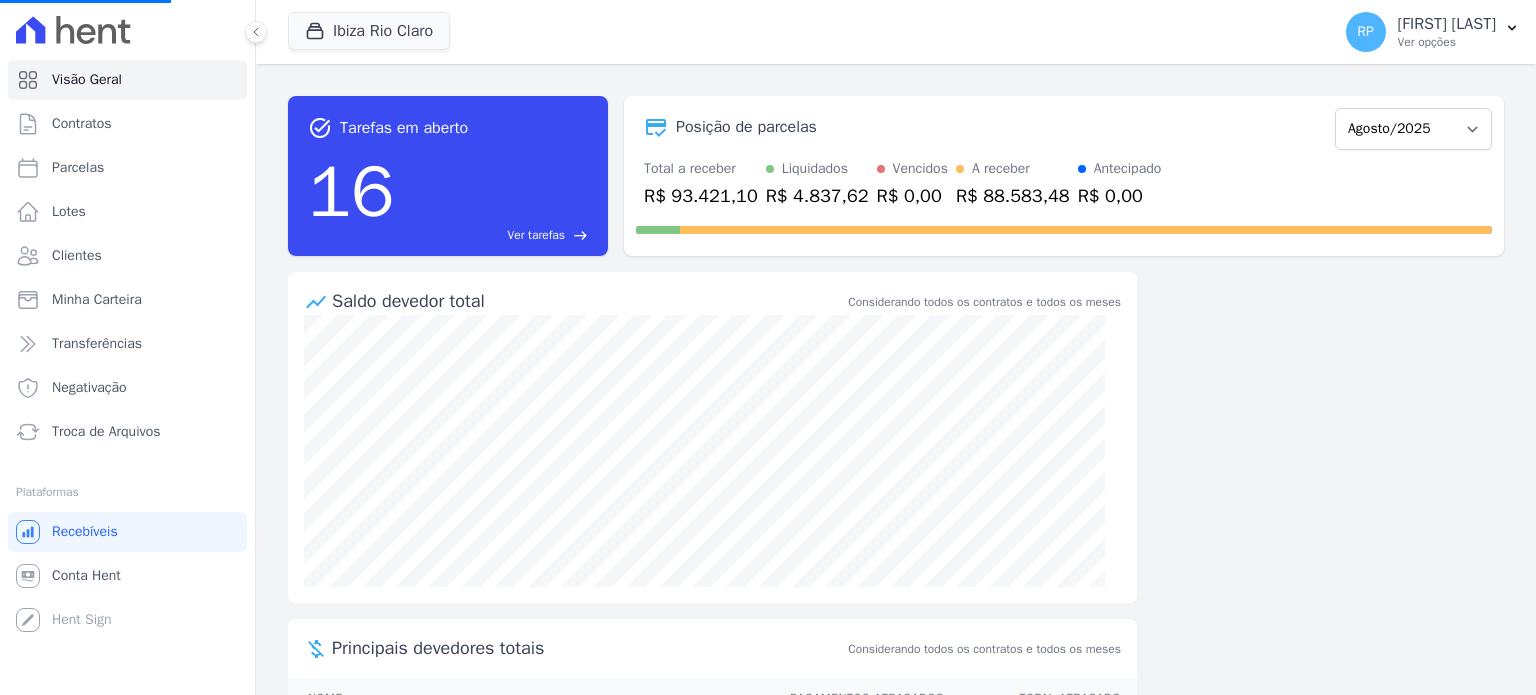 select 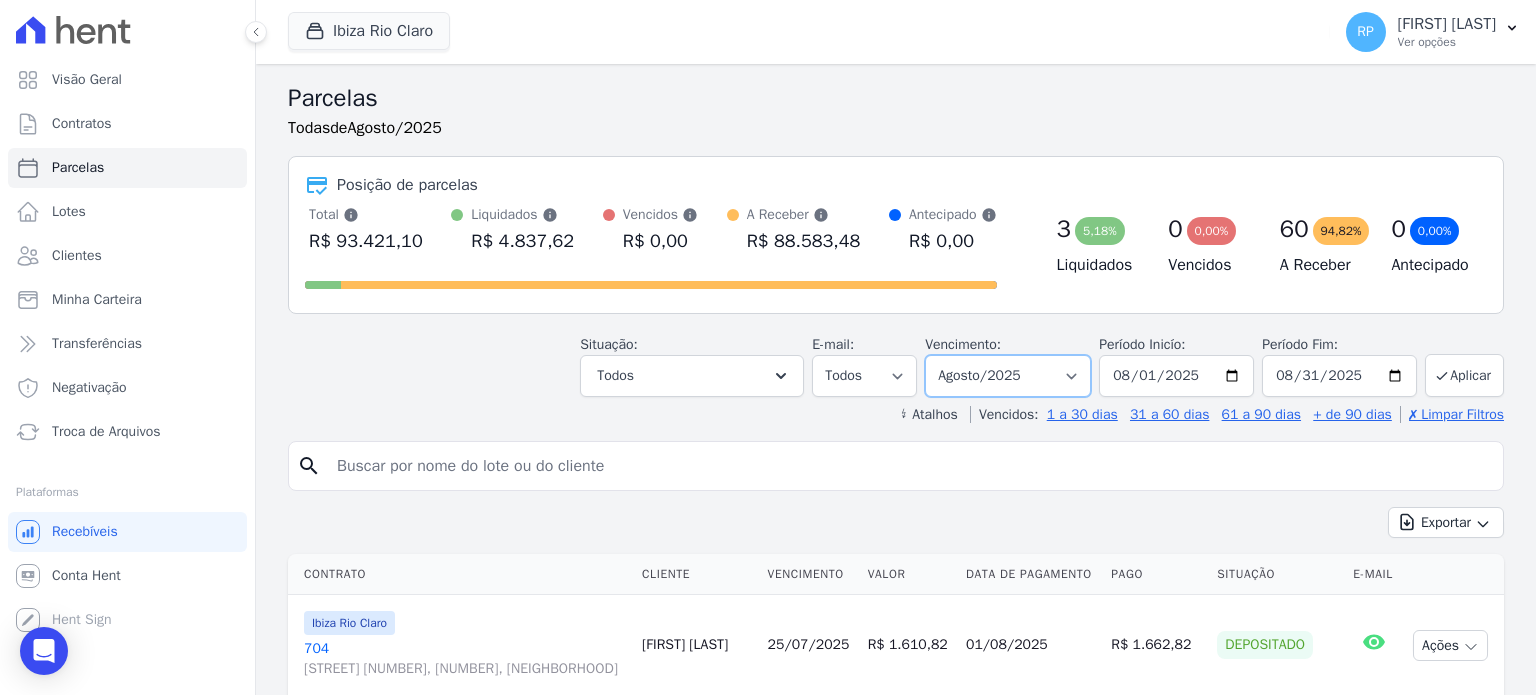 click on "Filtrar por período
────────
Todos os meses
Abril/[YEAR]
Maio/[YEAR]
Junho/[YEAR]
Julho/[YEAR]
Agosto/[YEAR]
Setembro/[YEAR]
Outubro/[YEAR]
Novembro/[YEAR]
Dezembro/[YEAR]
Janeiro/[YEAR]
Fevereiro/[YEAR]
Março/[YEAR]
Abril/[YEAR]
Maio/[YEAR]
Junho/[YEAR]
Julho/[YEAR]
Agosto/[YEAR]
Setembro/[YEAR]
Outubro/[YEAR]
Novembro/[YEAR]
Dezembro/[YEAR]
Janeiro/[YEAR]
Fevereiro/[YEAR]
Março/[YEAR]
Abril/[YEAR]
Maio/[YEAR]
Junho/[YEAR]
Julho/[YEAR]
Agosto/[YEAR]
Setembro/[YEAR]
Outubro/[YEAR]
Novembro/[YEAR]" at bounding box center (1008, 376) 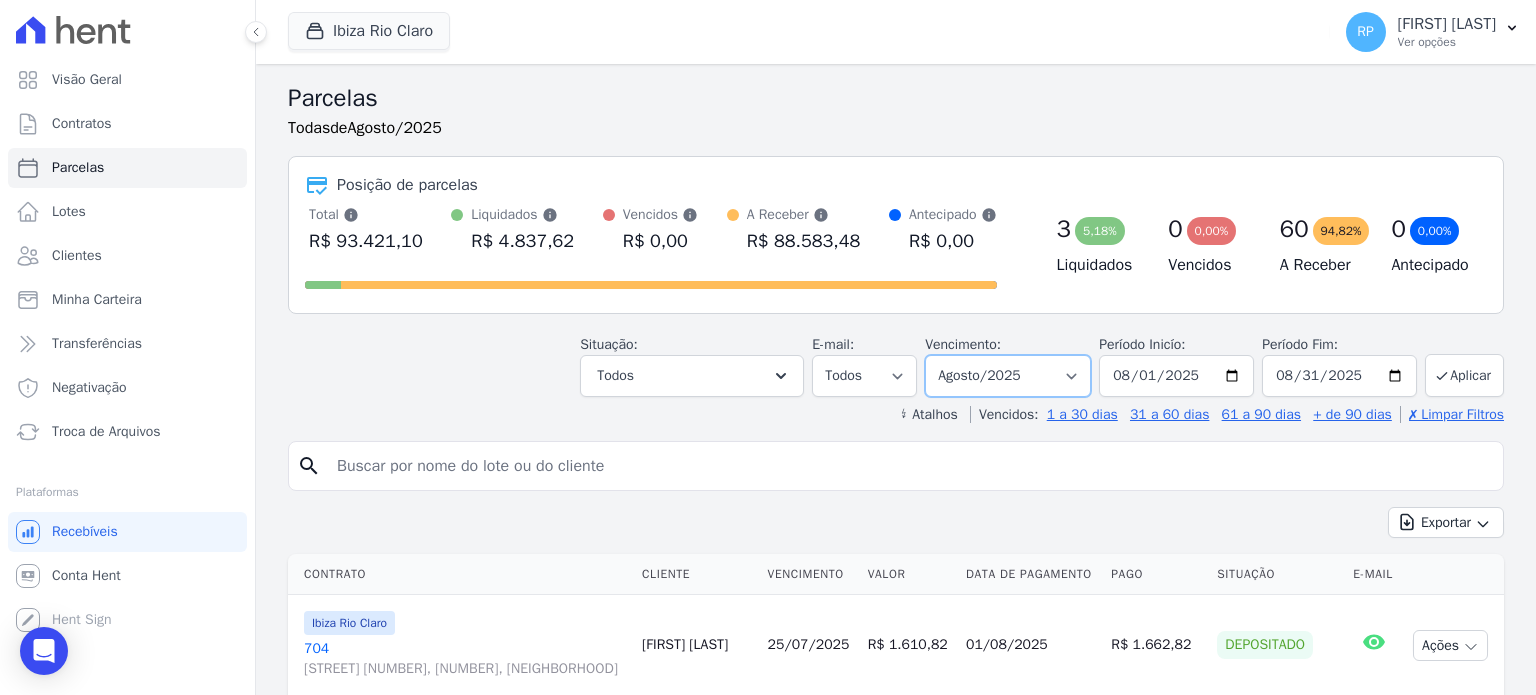select on "07/2025" 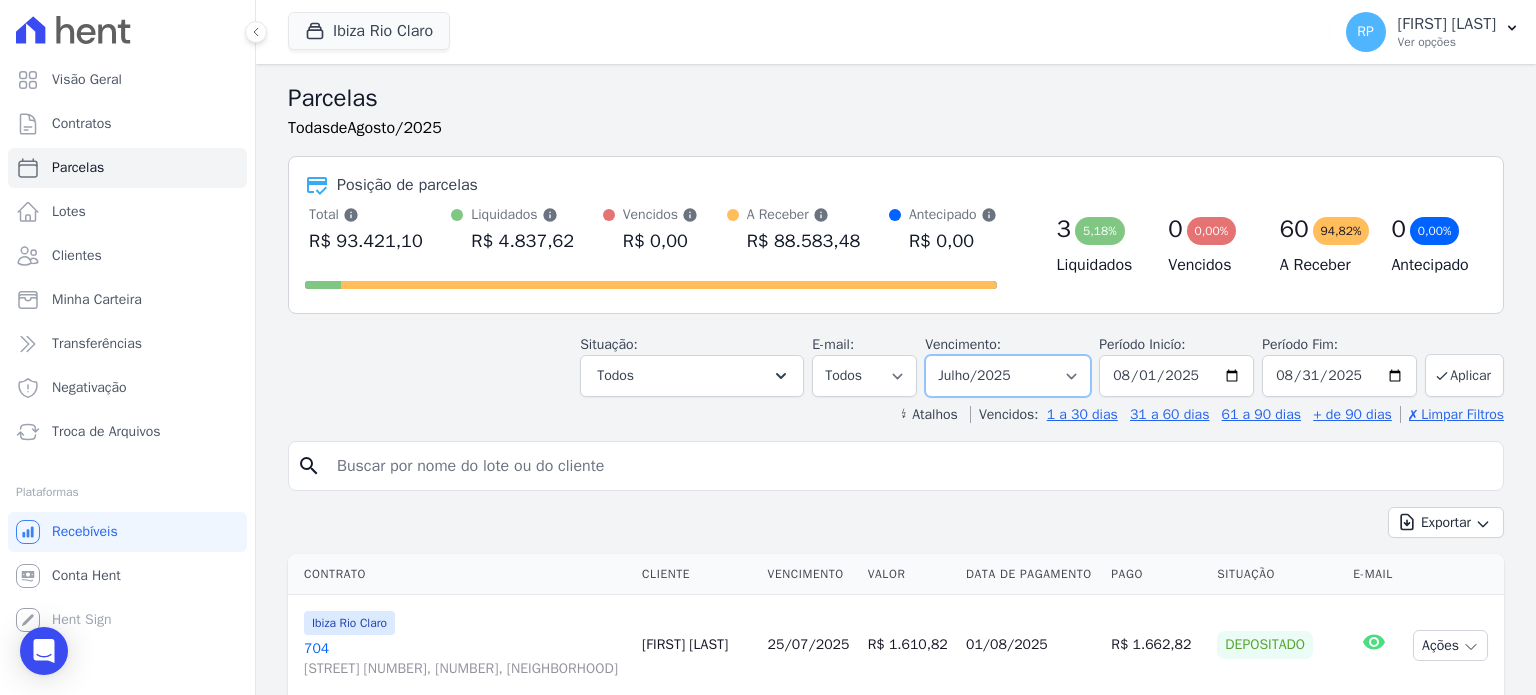 click on "Filtrar por período
────────
Todos os meses
Abril/[YEAR]
Maio/[YEAR]
Junho/[YEAR]
Julho/[YEAR]
Agosto/[YEAR]
Setembro/[YEAR]
Outubro/[YEAR]
Novembro/[YEAR]
Dezembro/[YEAR]
Janeiro/[YEAR]
Fevereiro/[YEAR]
Março/[YEAR]
Abril/[YEAR]
Maio/[YEAR]
Junho/[YEAR]
Julho/[YEAR]
Agosto/[YEAR]
Setembro/[YEAR]
Outubro/[YEAR]
Novembro/[YEAR]
Dezembro/[YEAR]
Janeiro/[YEAR]
Fevereiro/[YEAR]
Março/[YEAR]
Abril/[YEAR]
Maio/[YEAR]
Junho/[YEAR]
Julho/[YEAR]
Agosto/[YEAR]
Setembro/[YEAR]
Outubro/[YEAR]
Novembro/[YEAR]" at bounding box center [1008, 376] 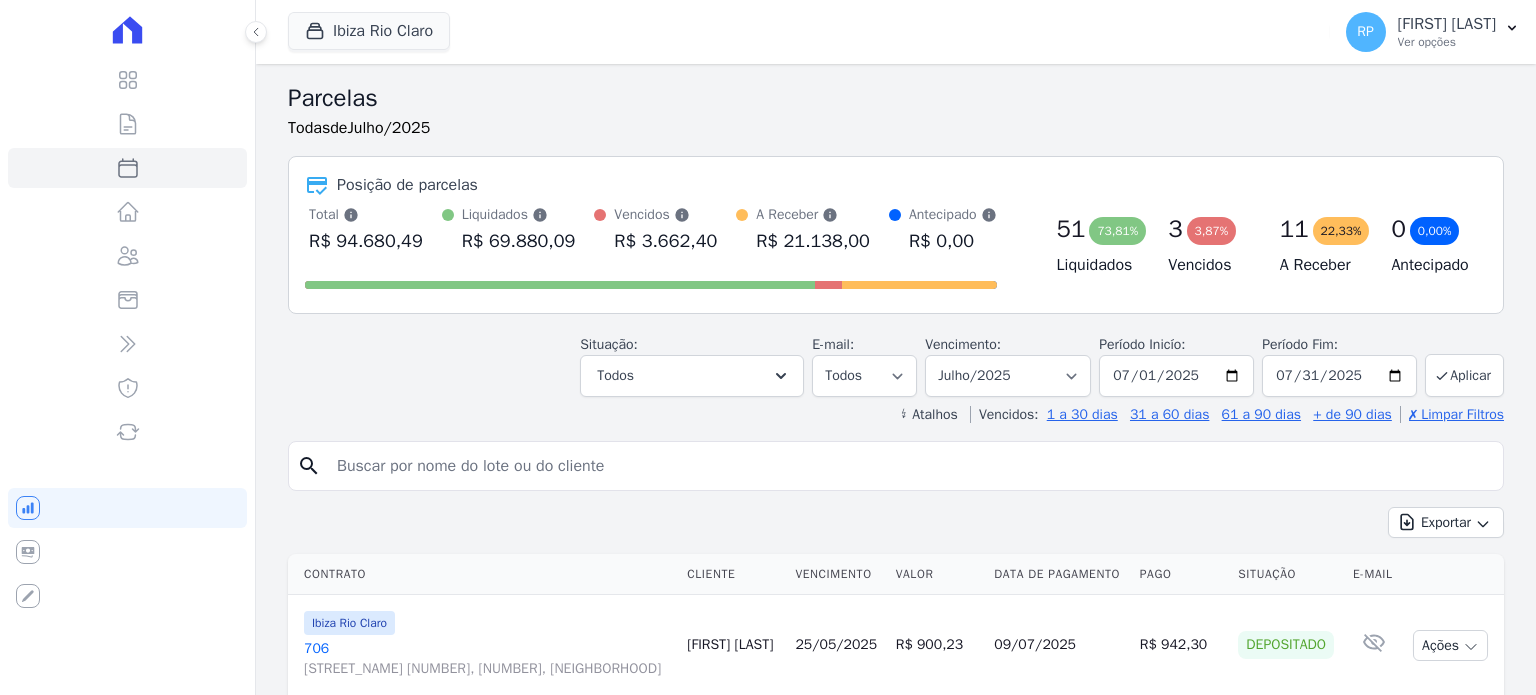 select 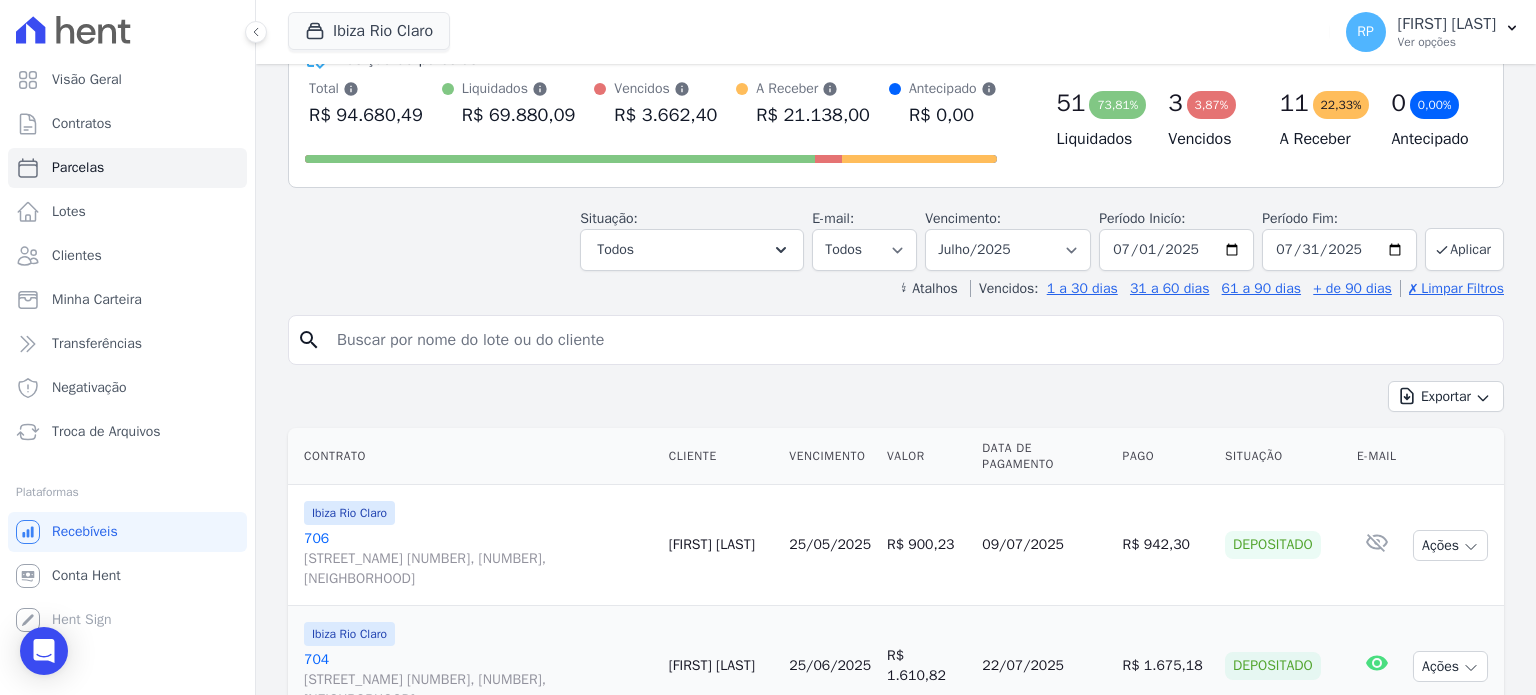 scroll, scrollTop: 300, scrollLeft: 0, axis: vertical 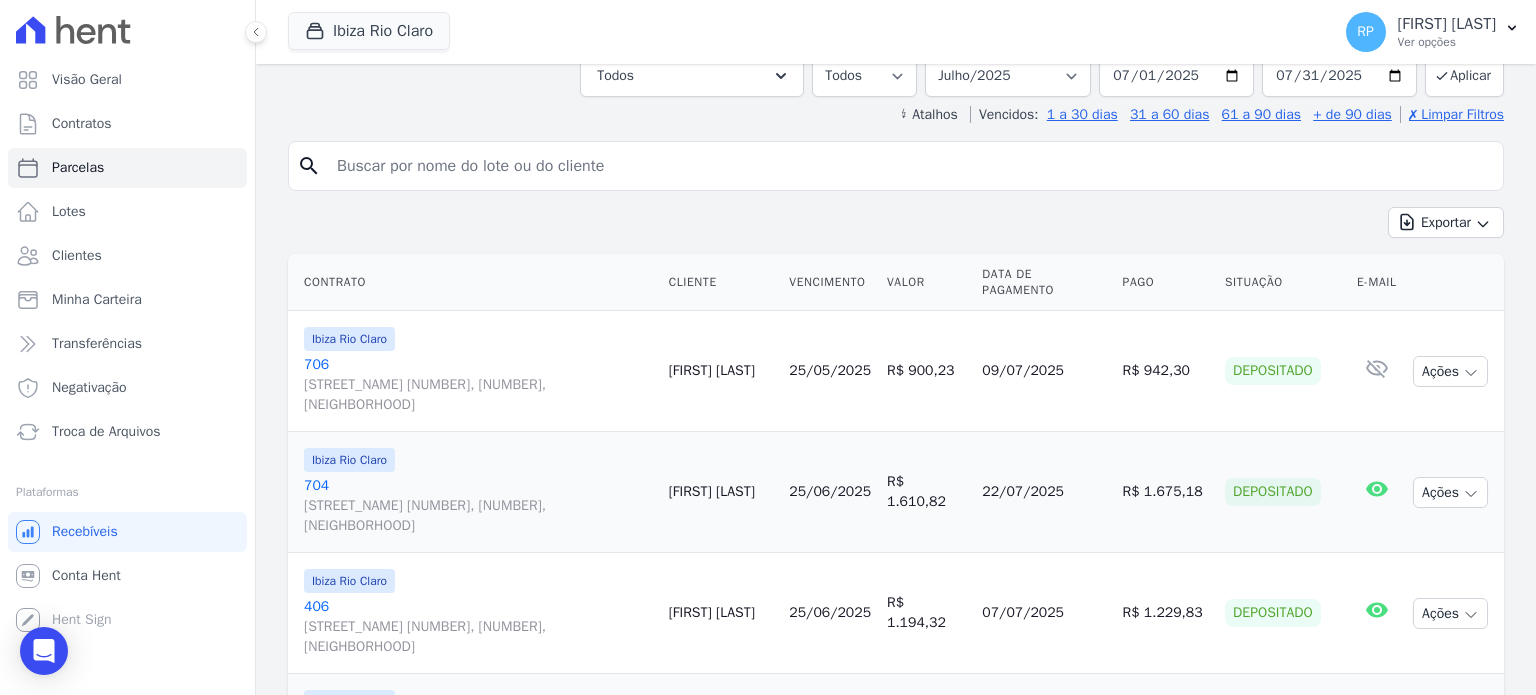 click on "Exportar
Exportar PDF
Exportar CSV" at bounding box center (896, 230) 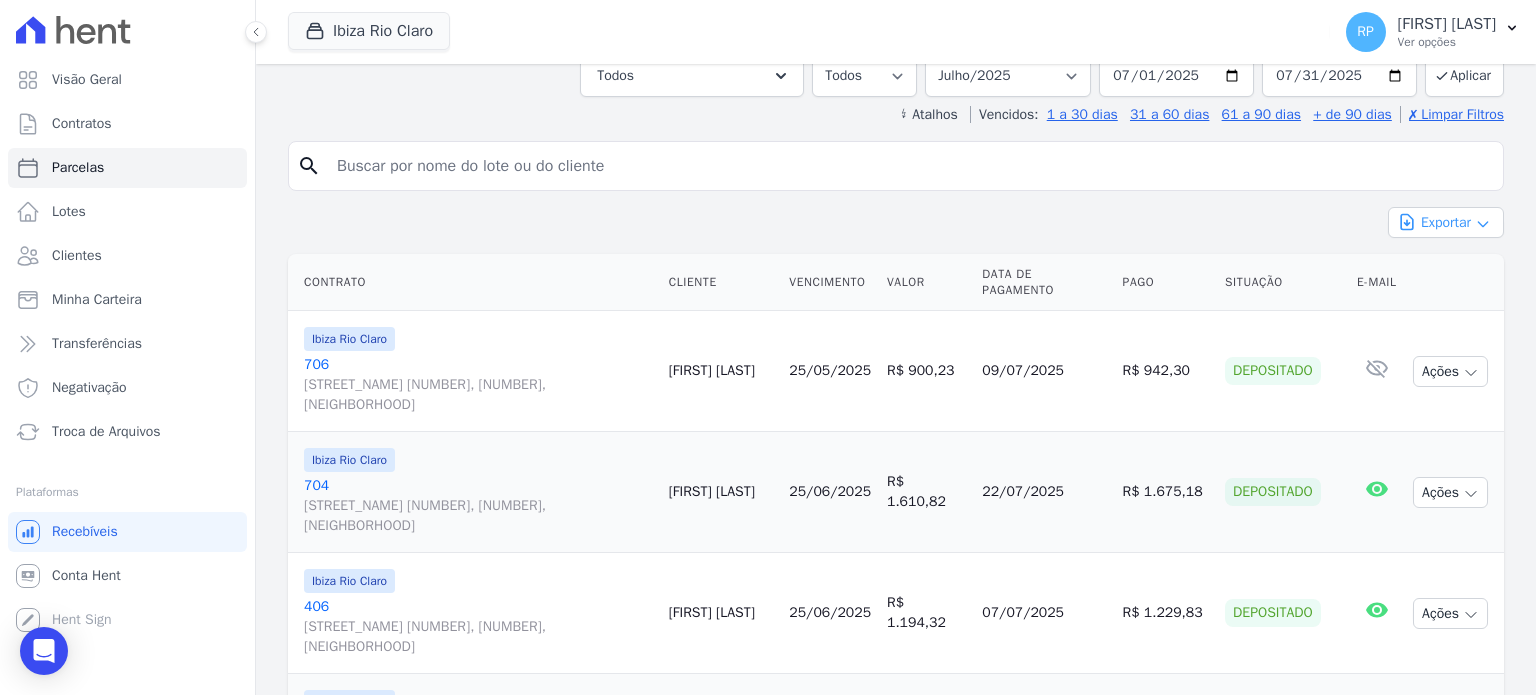click on "Exportar" at bounding box center (1446, 222) 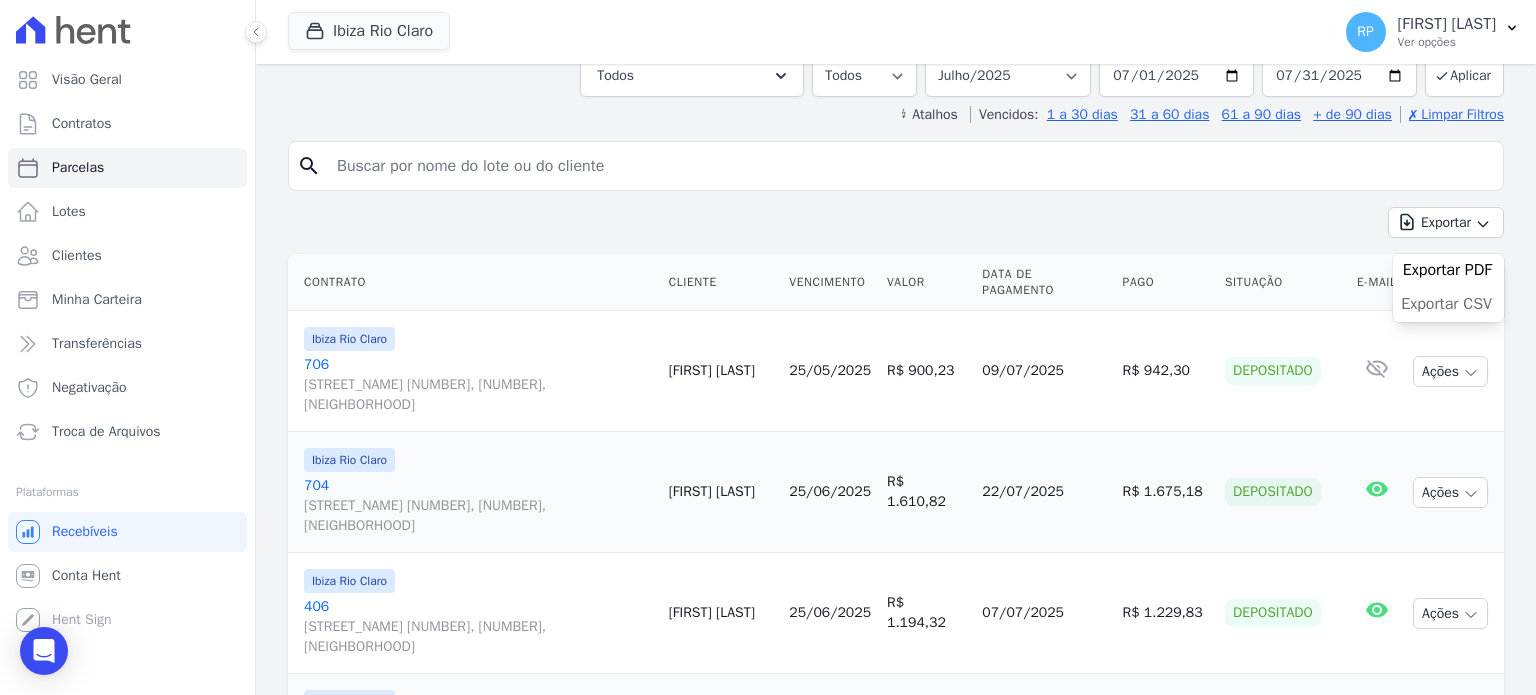 click on "Exportar CSV" at bounding box center [1446, 304] 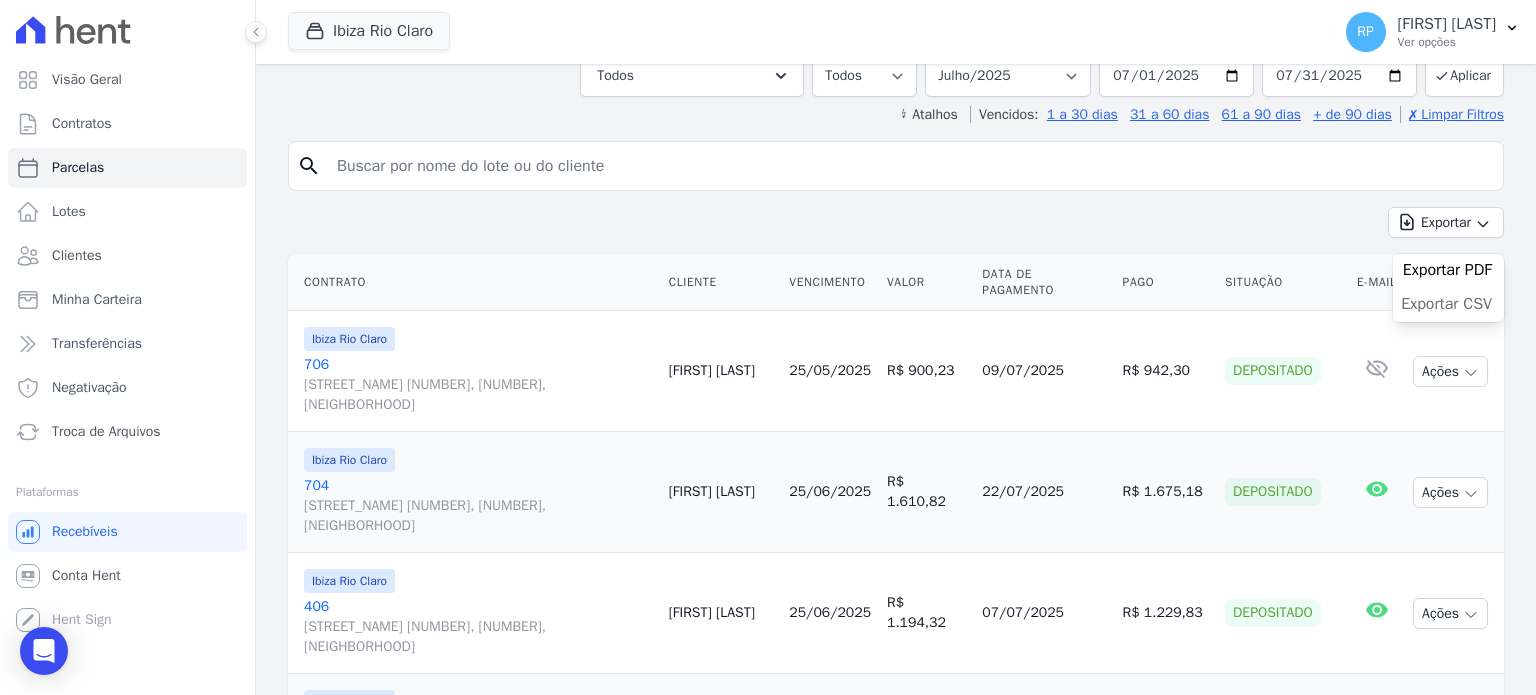 click on "Exportar CSV" at bounding box center [1446, 304] 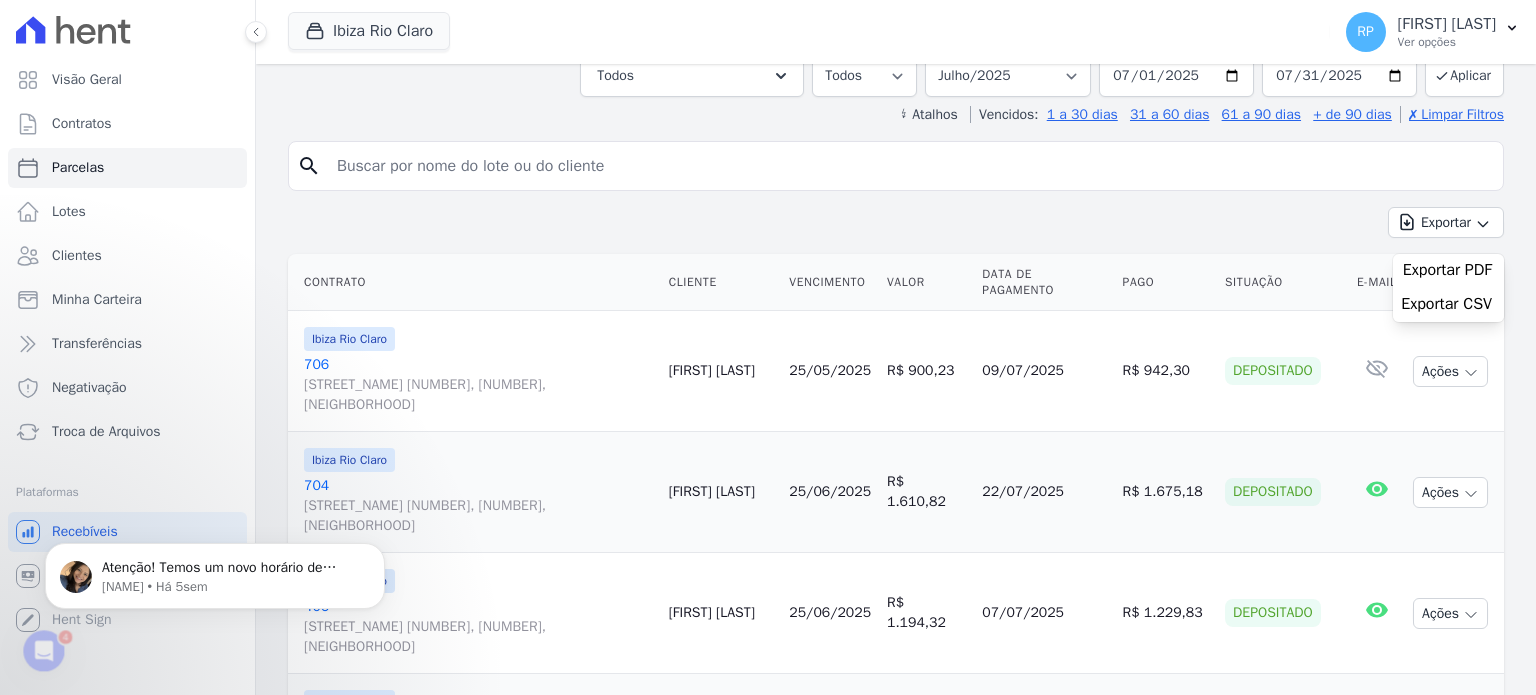scroll, scrollTop: 0, scrollLeft: 0, axis: both 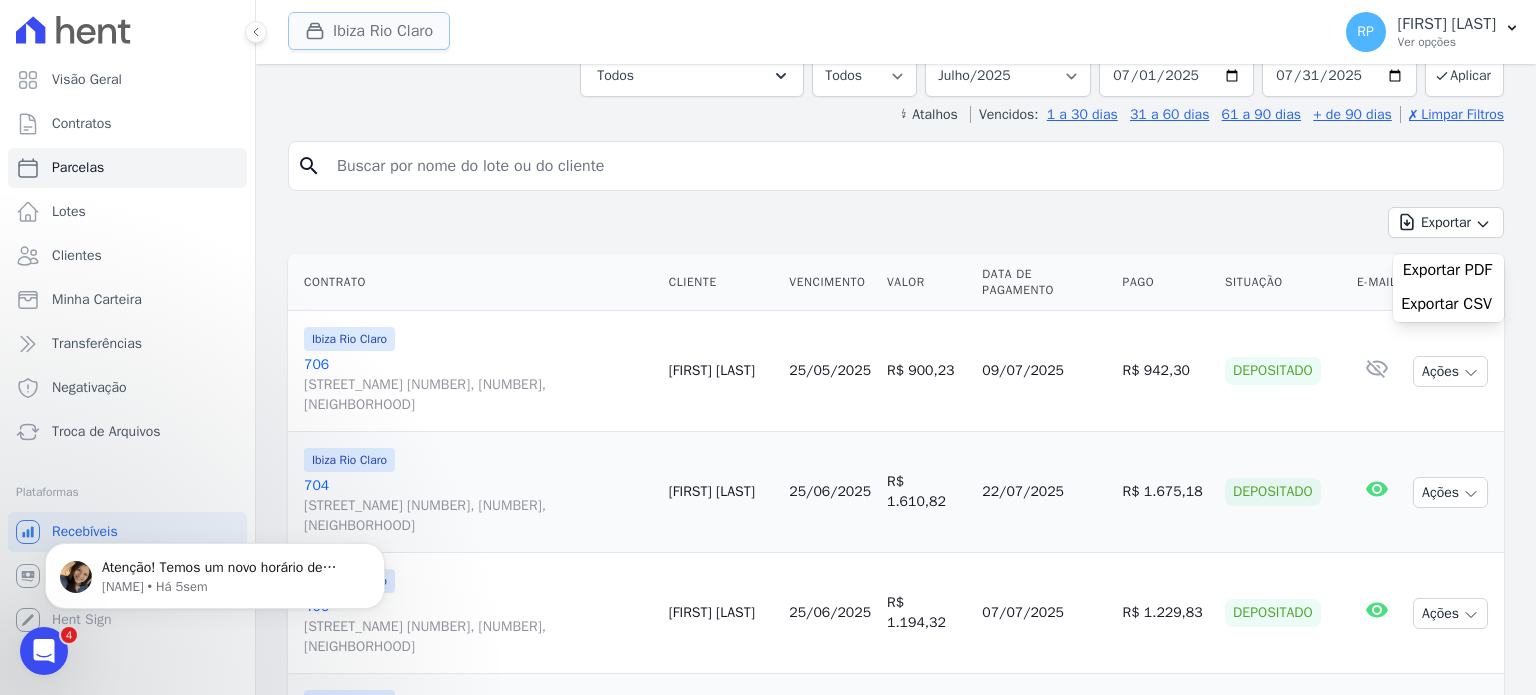 click on "Ibiza Rio Claro" at bounding box center [369, 31] 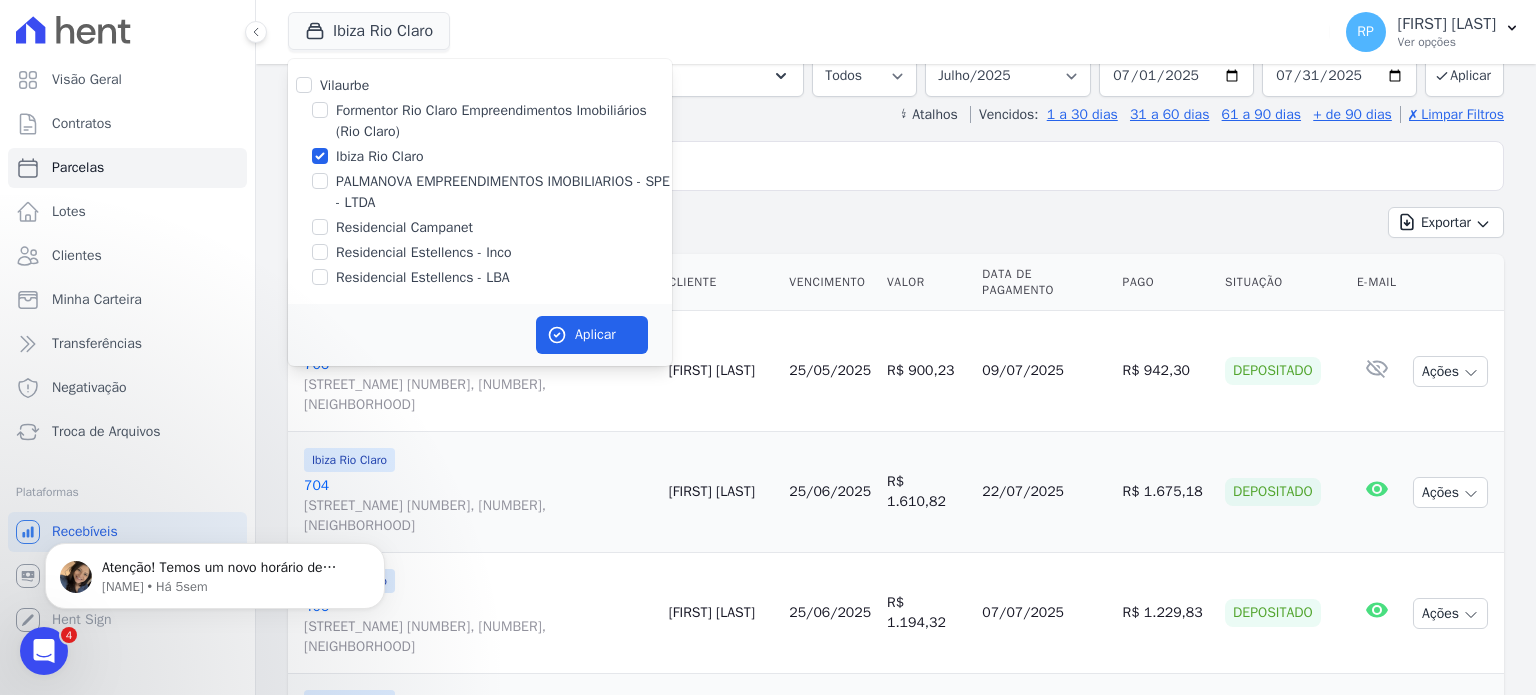 click on "Ibiza Rio Claro" at bounding box center (380, 156) 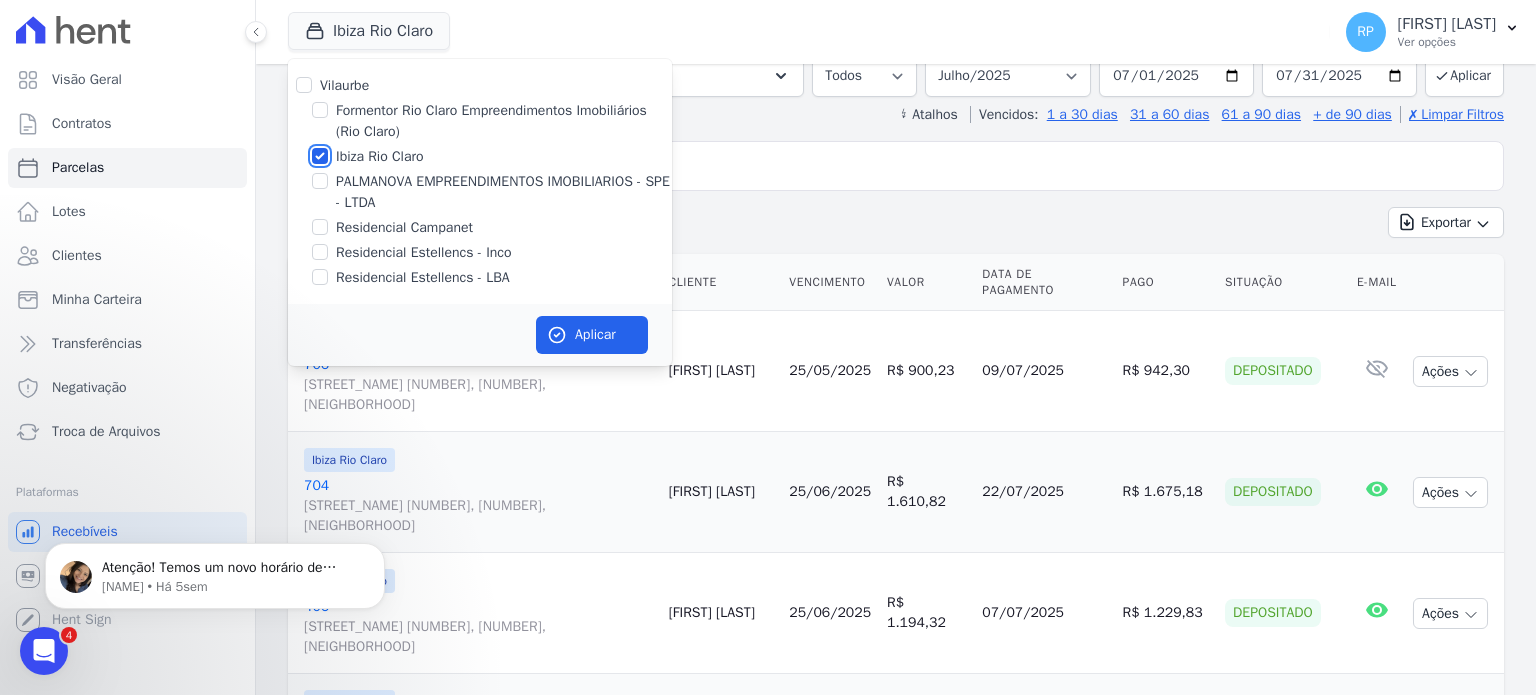 checkbox on "false" 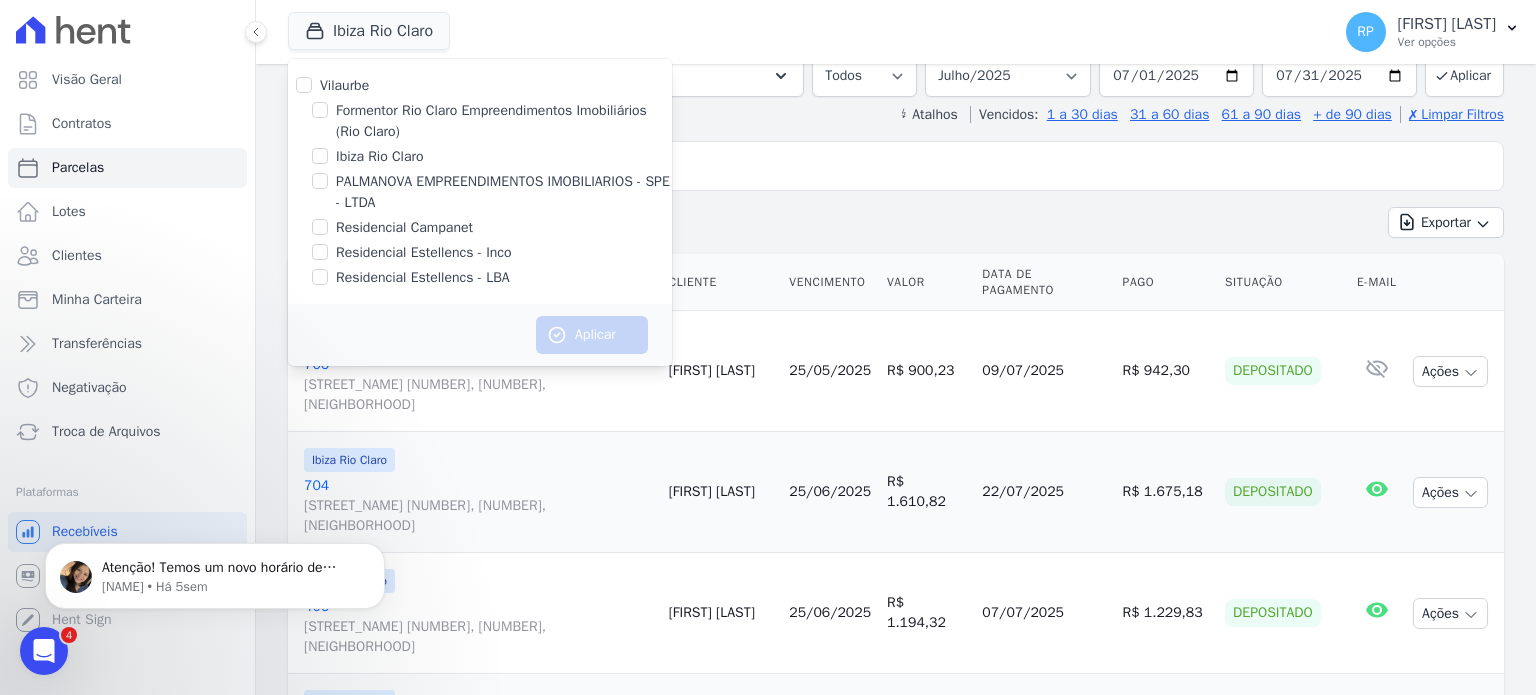 click on "Residencial Estellencs - LBA" at bounding box center [423, 277] 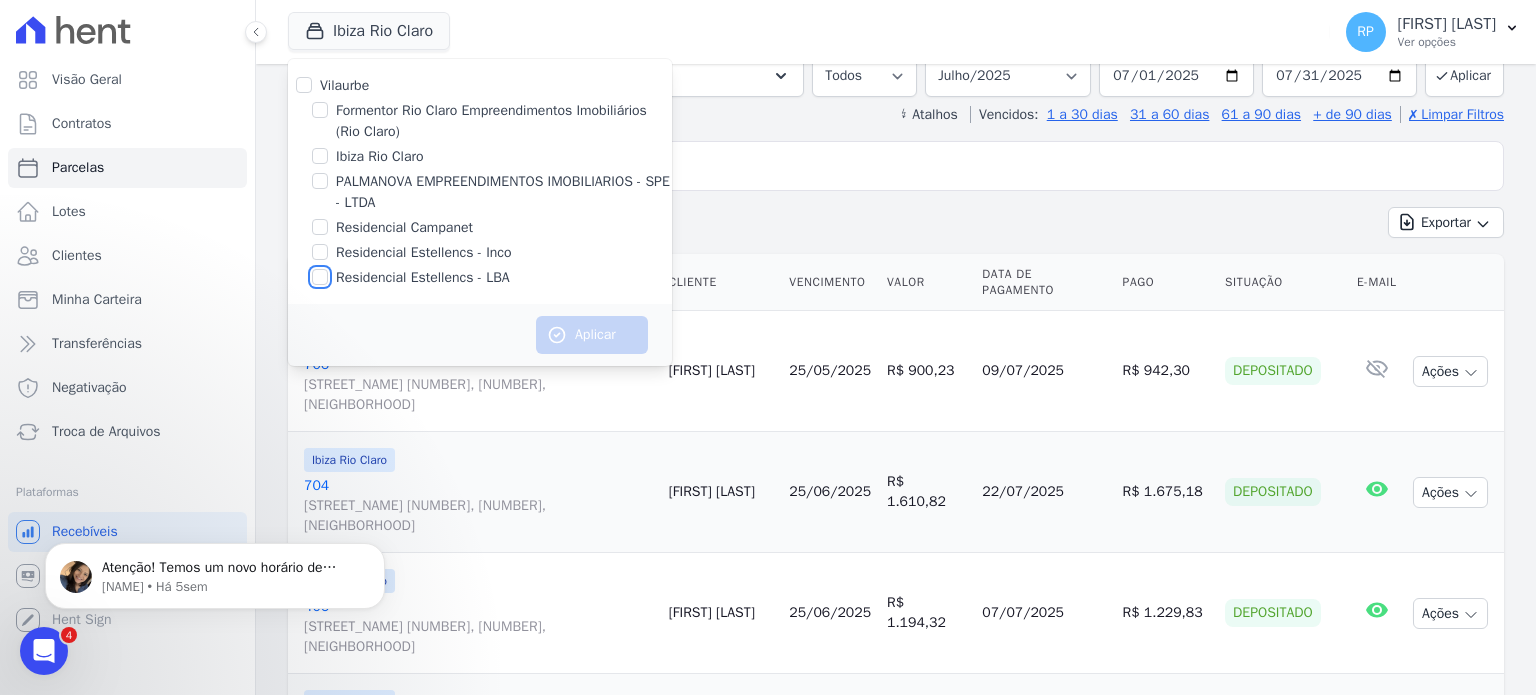checkbox on "true" 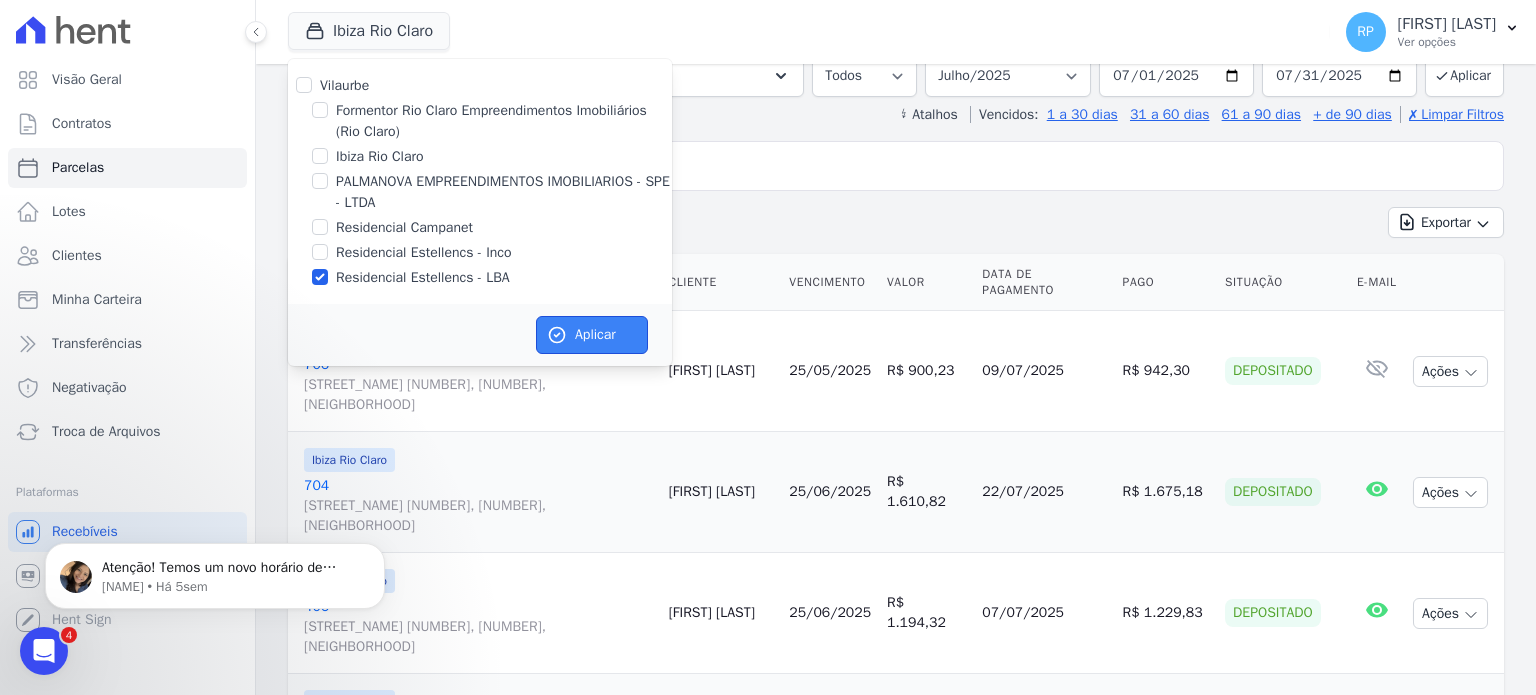 click on "Aplicar" at bounding box center [592, 335] 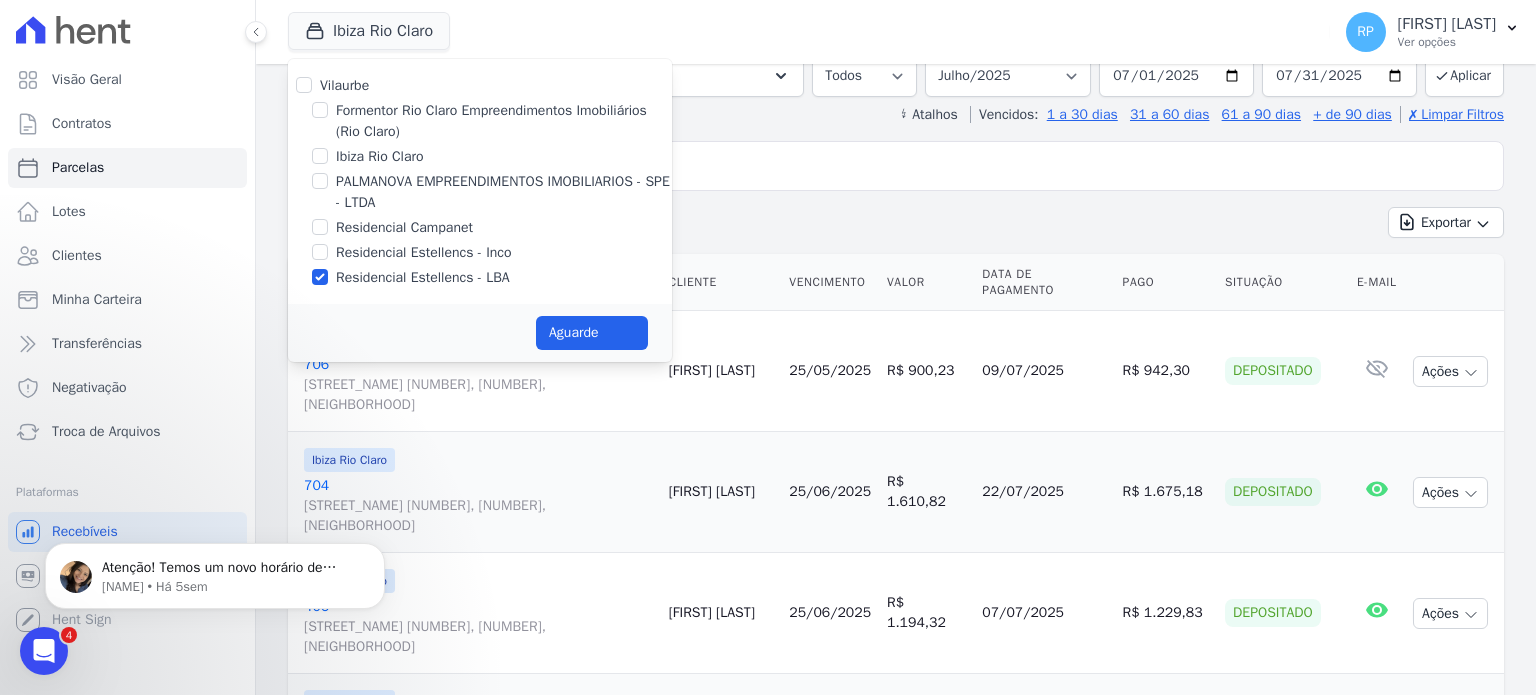 select 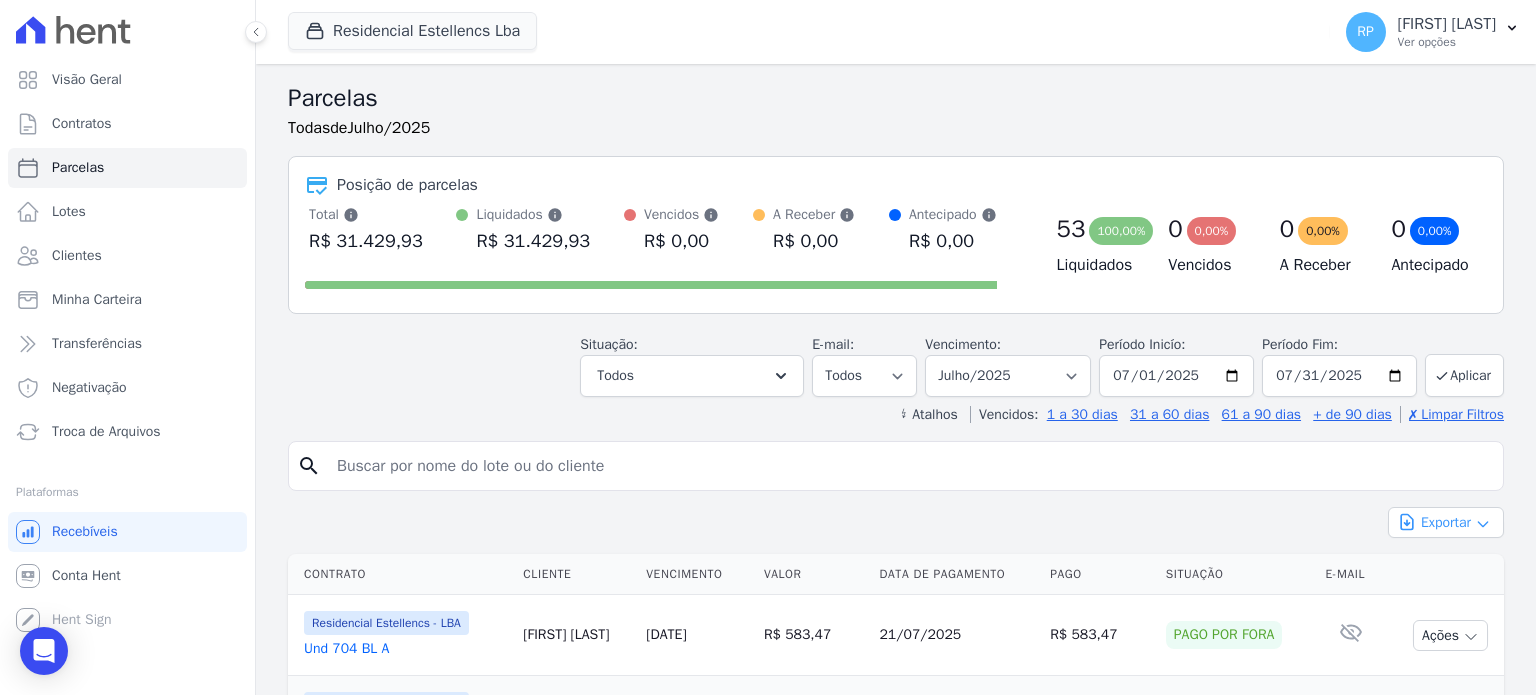 click on "Exportar" at bounding box center (1446, 522) 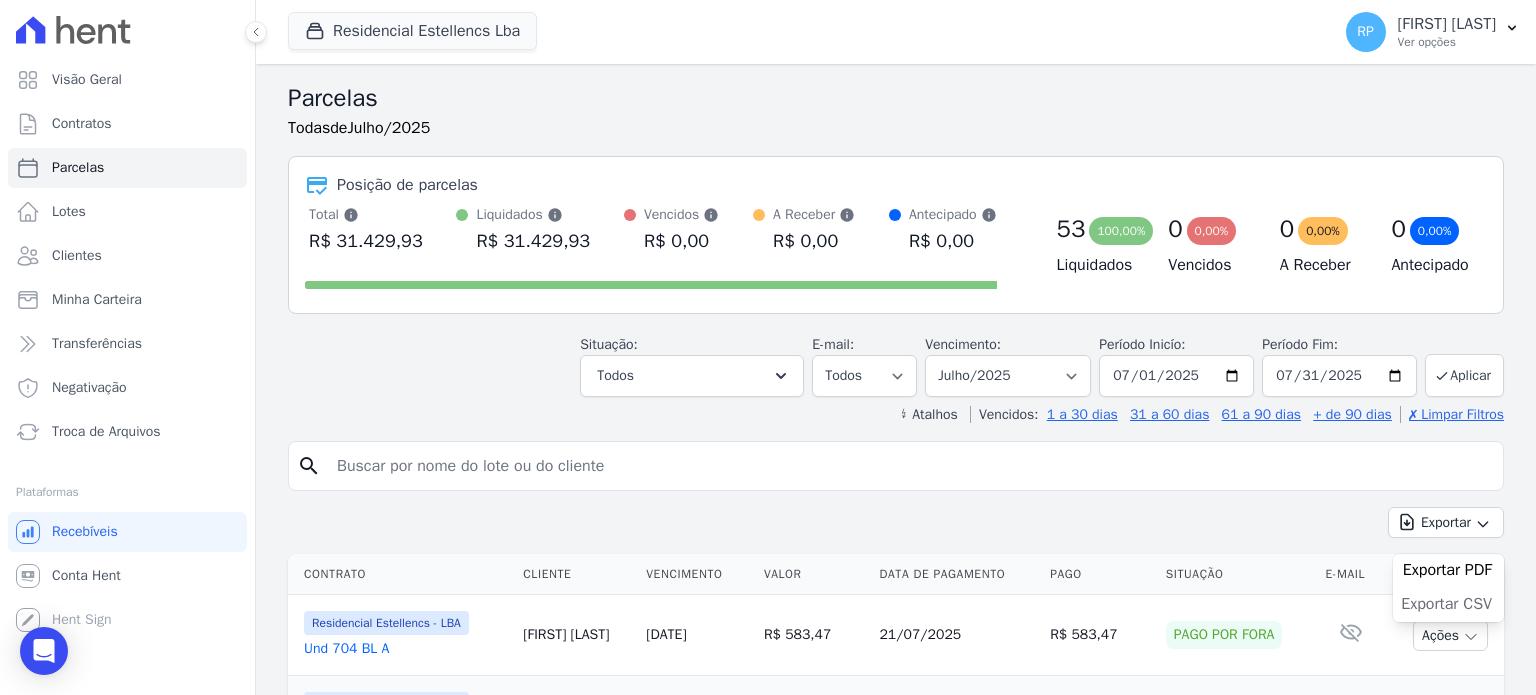 click on "Exportar CSV" at bounding box center (1446, 604) 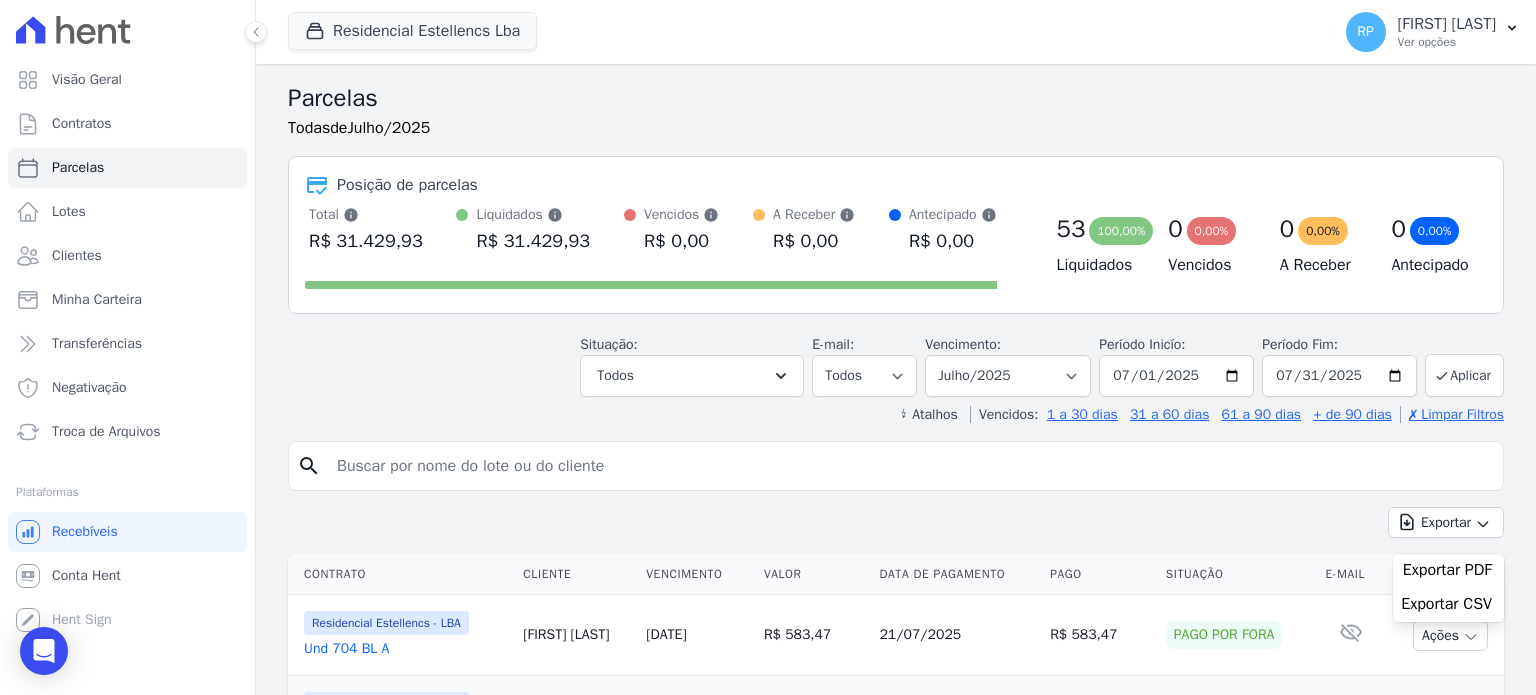 drag, startPoint x: 445, startPoint y: 400, endPoint x: 462, endPoint y: 399, distance: 17.029387 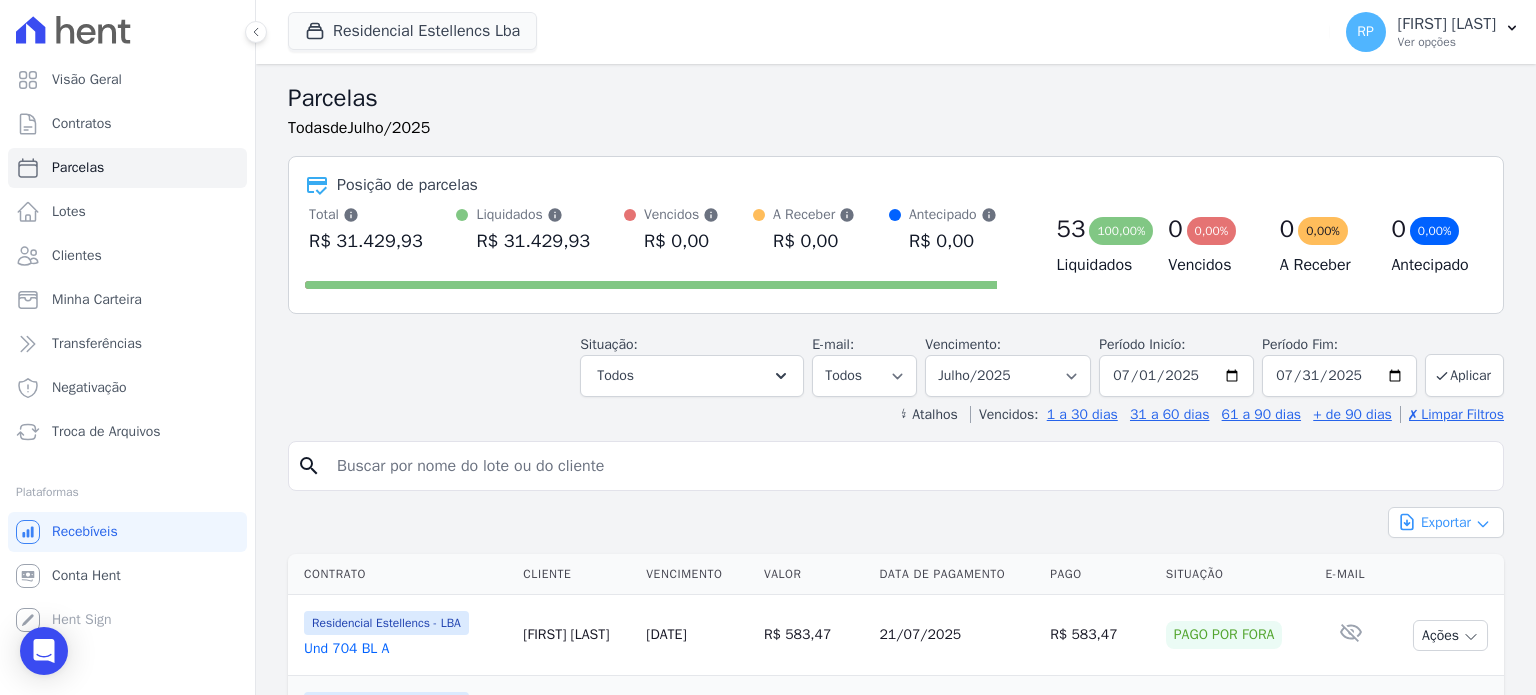 click on "Exportar" at bounding box center (1446, 522) 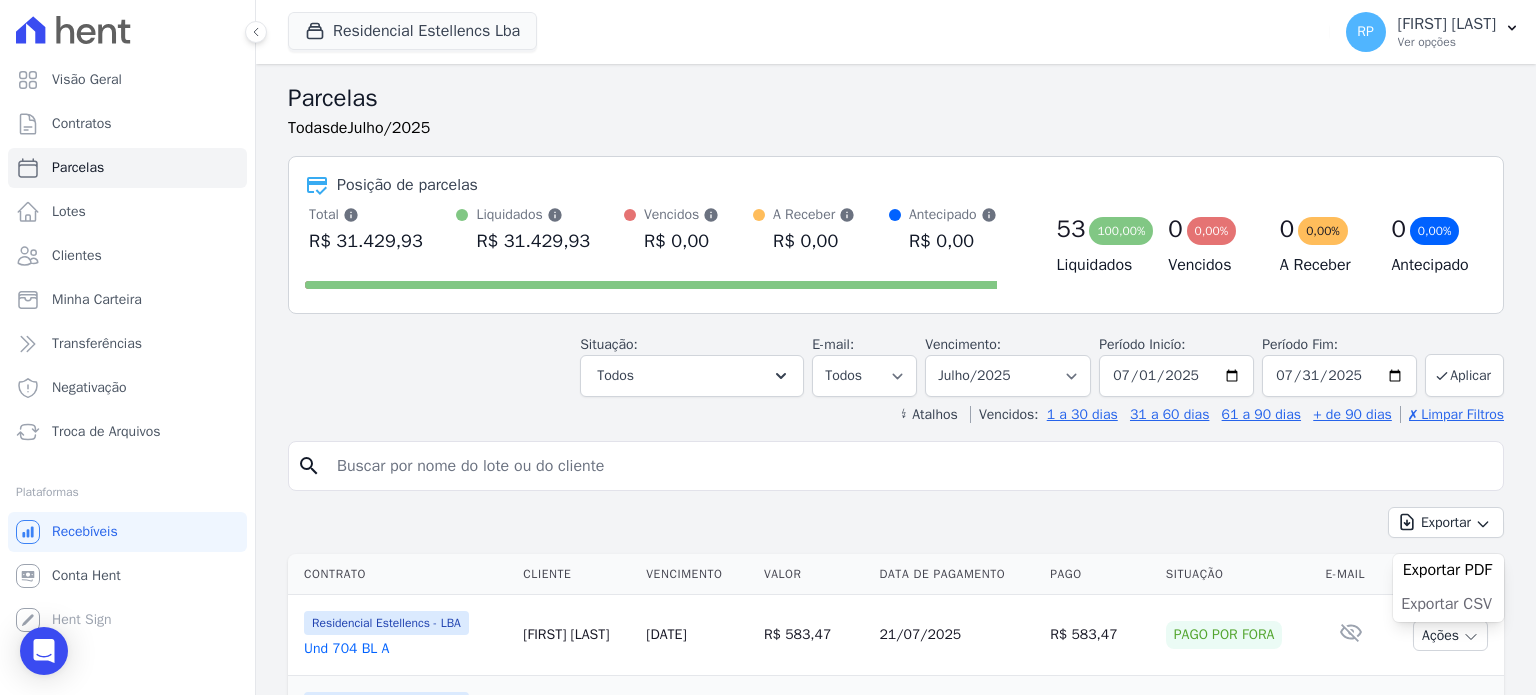 click on "Exportar CSV" at bounding box center (1446, 604) 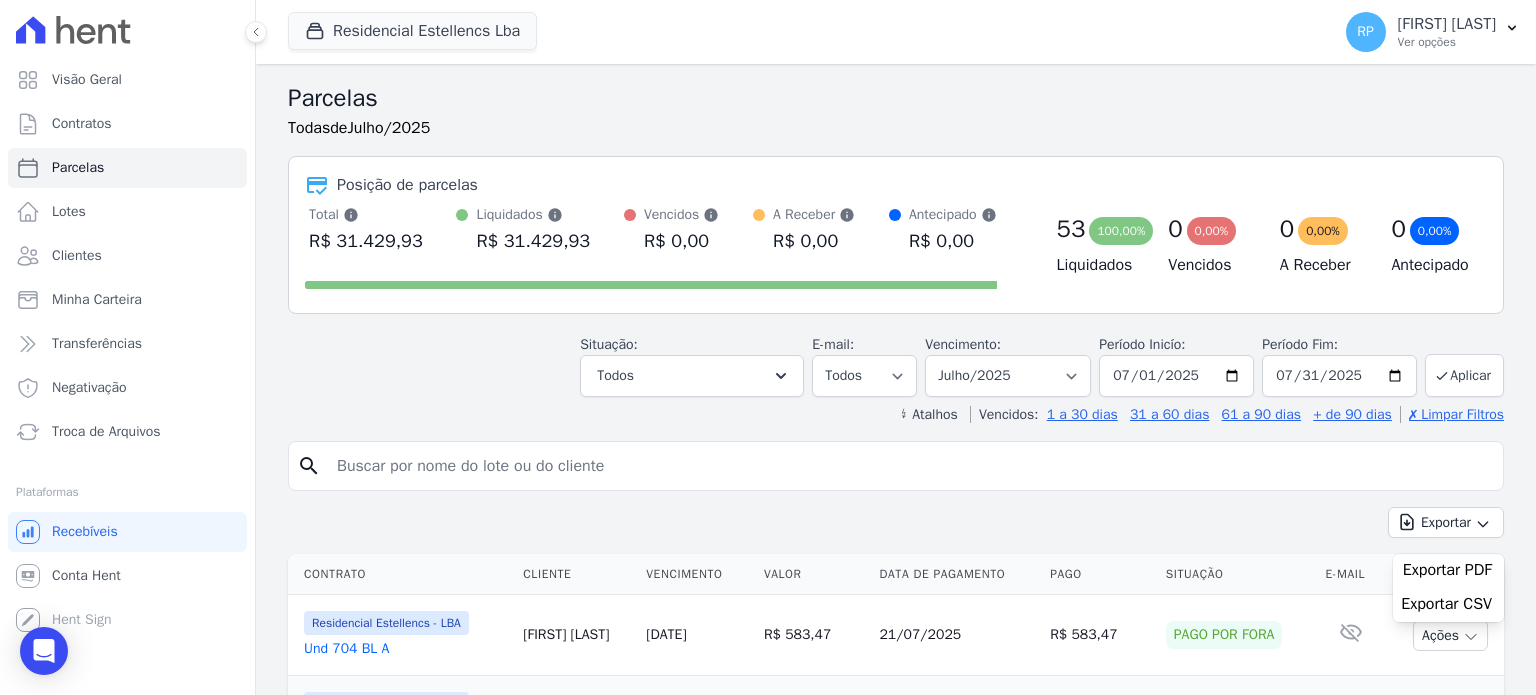 click on "Exportar
Exportar PDF
Exportar CSV" at bounding box center (896, 530) 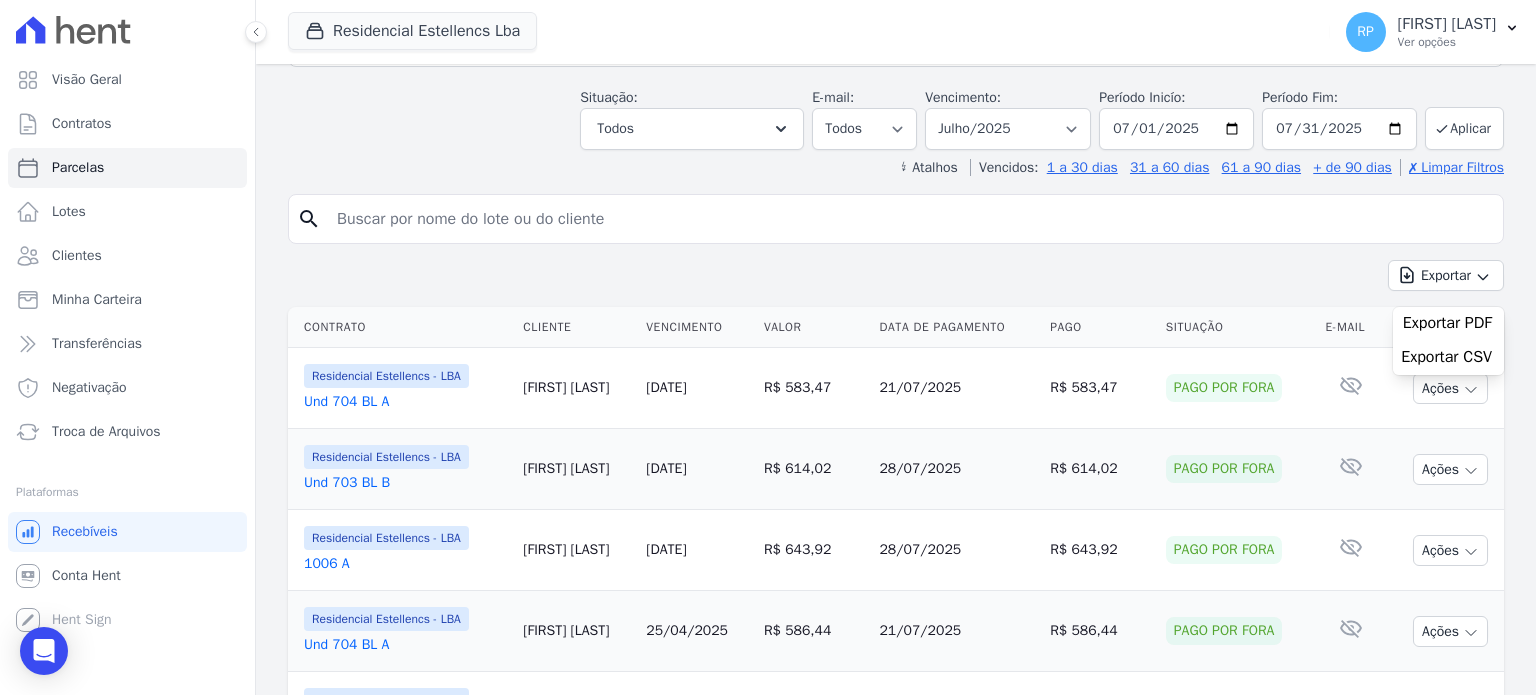 scroll, scrollTop: 0, scrollLeft: 0, axis: both 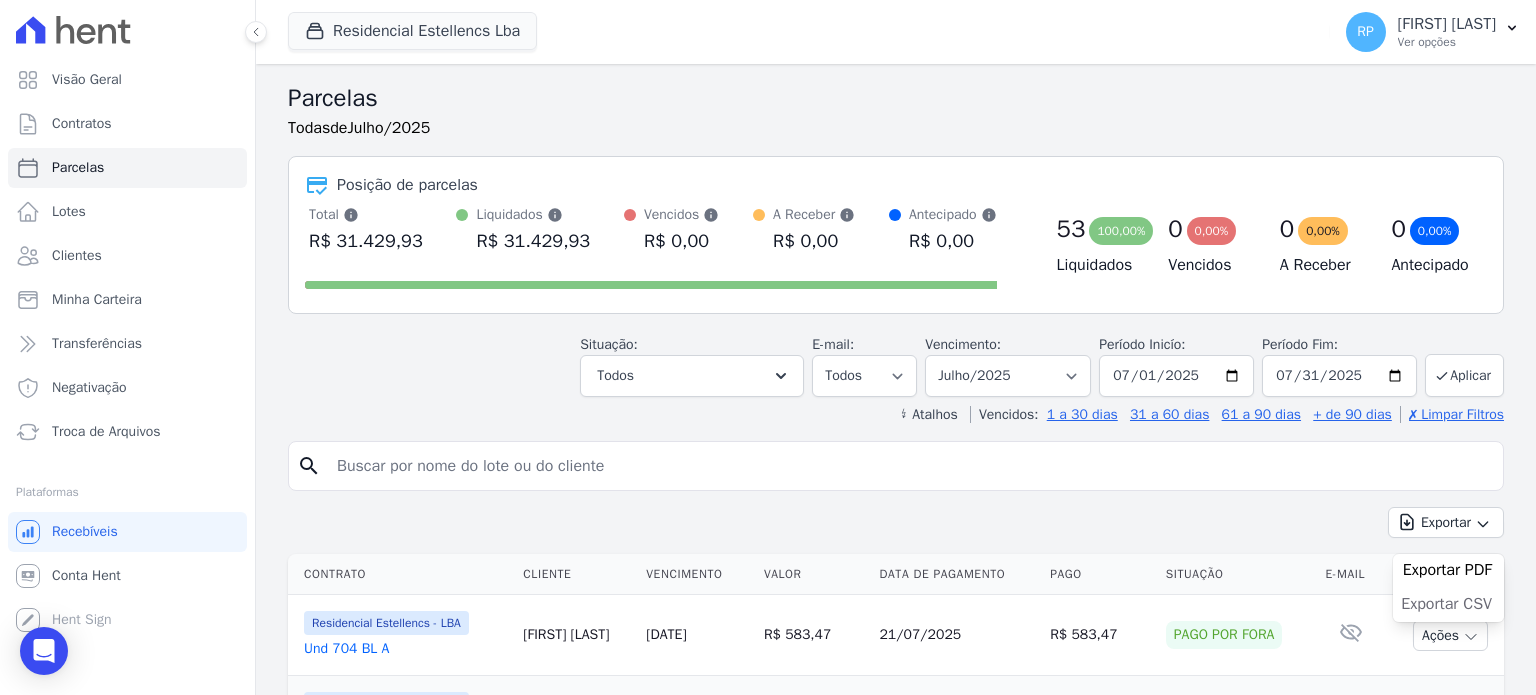 click on "Exportar CSV" at bounding box center (1446, 604) 